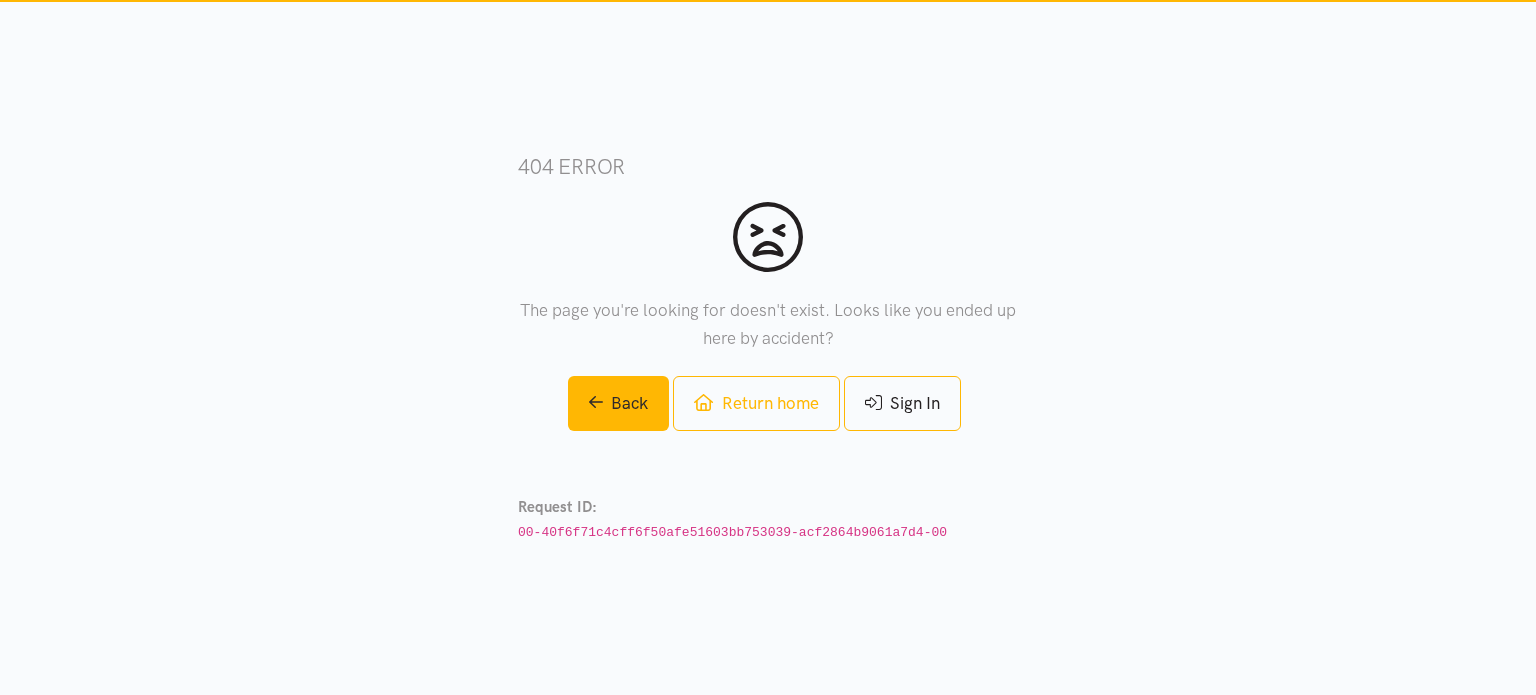 scroll, scrollTop: 0, scrollLeft: 0, axis: both 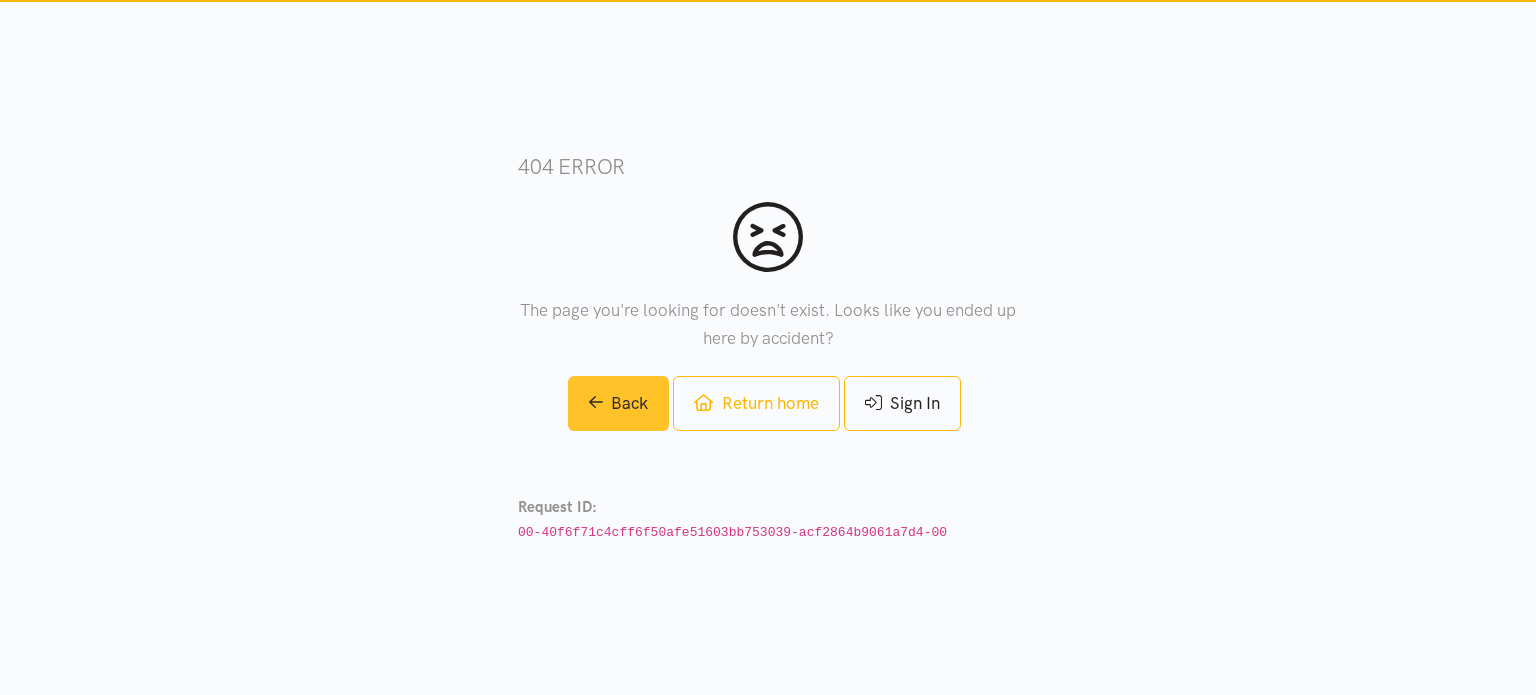 click on "Back" at bounding box center [619, 403] 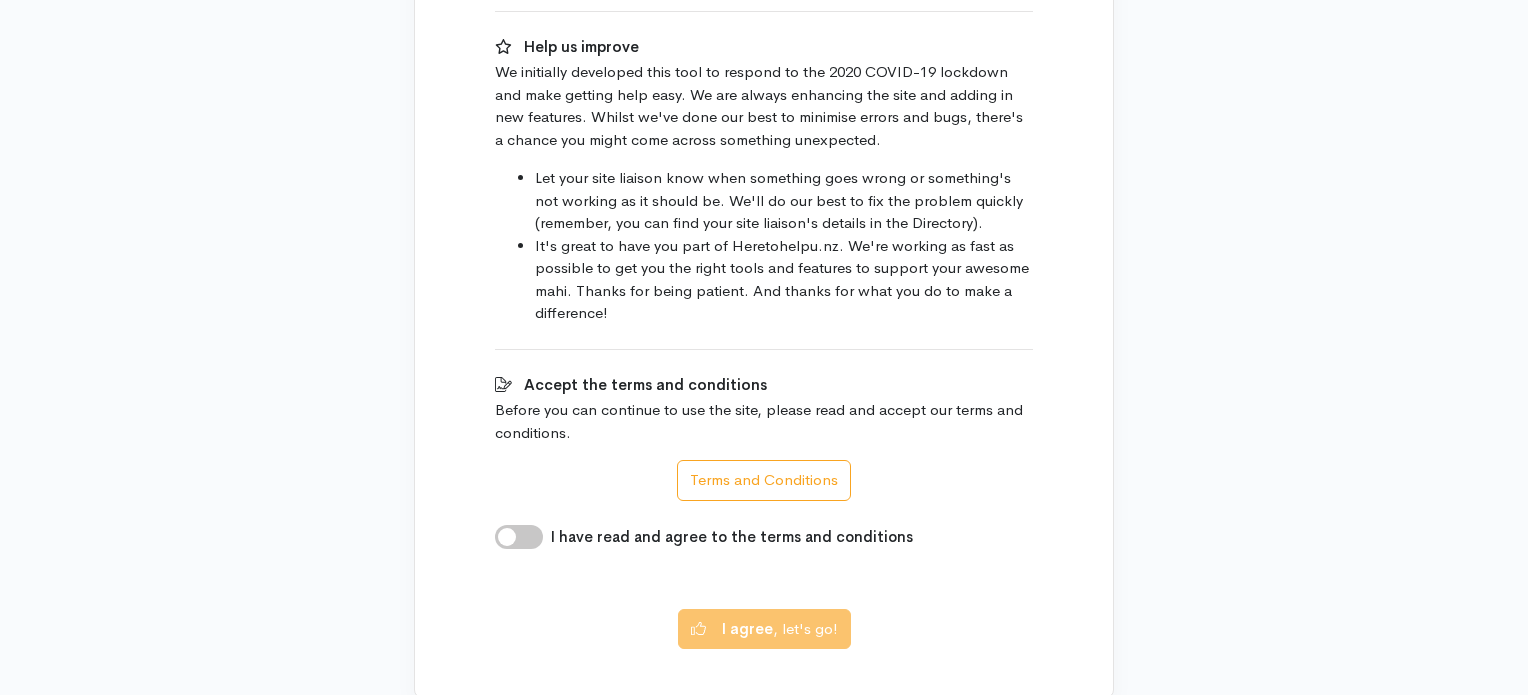 scroll, scrollTop: 1172, scrollLeft: 0, axis: vertical 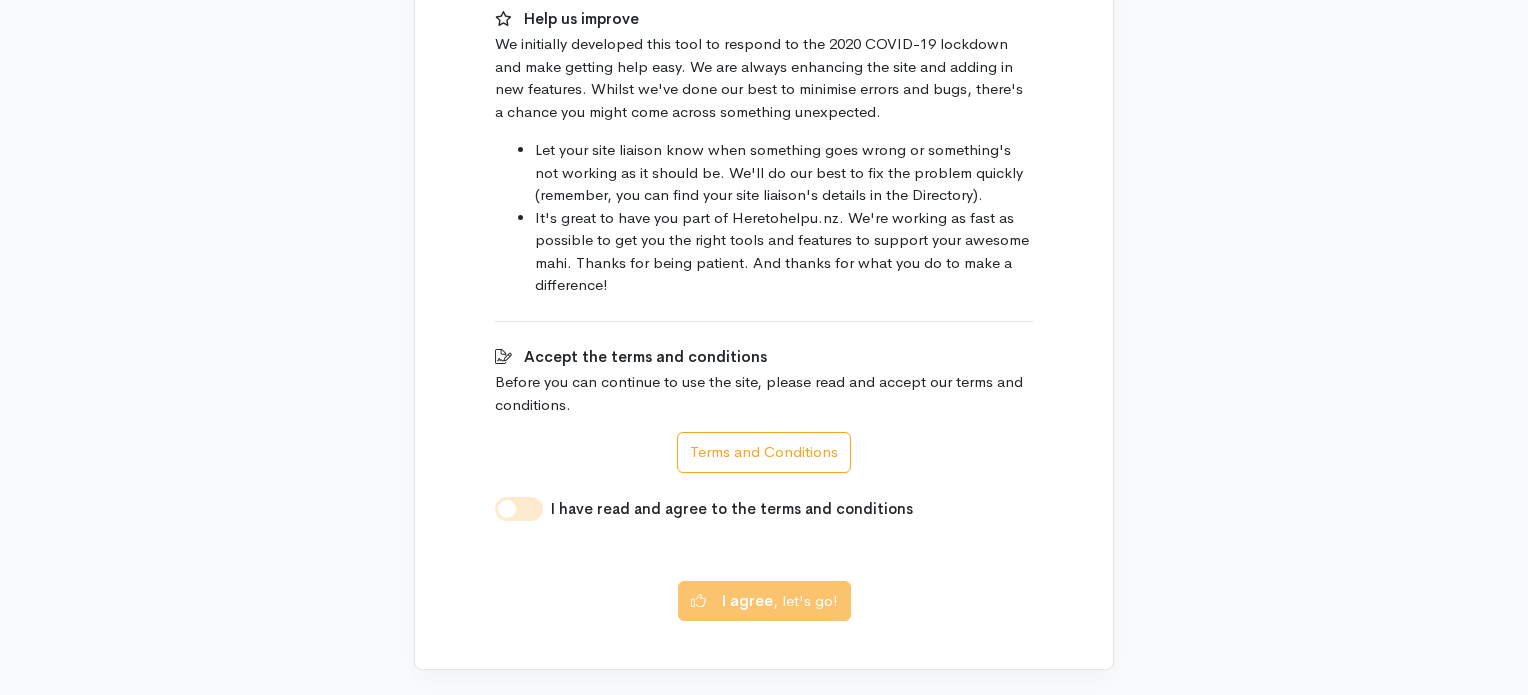 click on "I have read and agree to the terms and conditions" at bounding box center [519, 509] 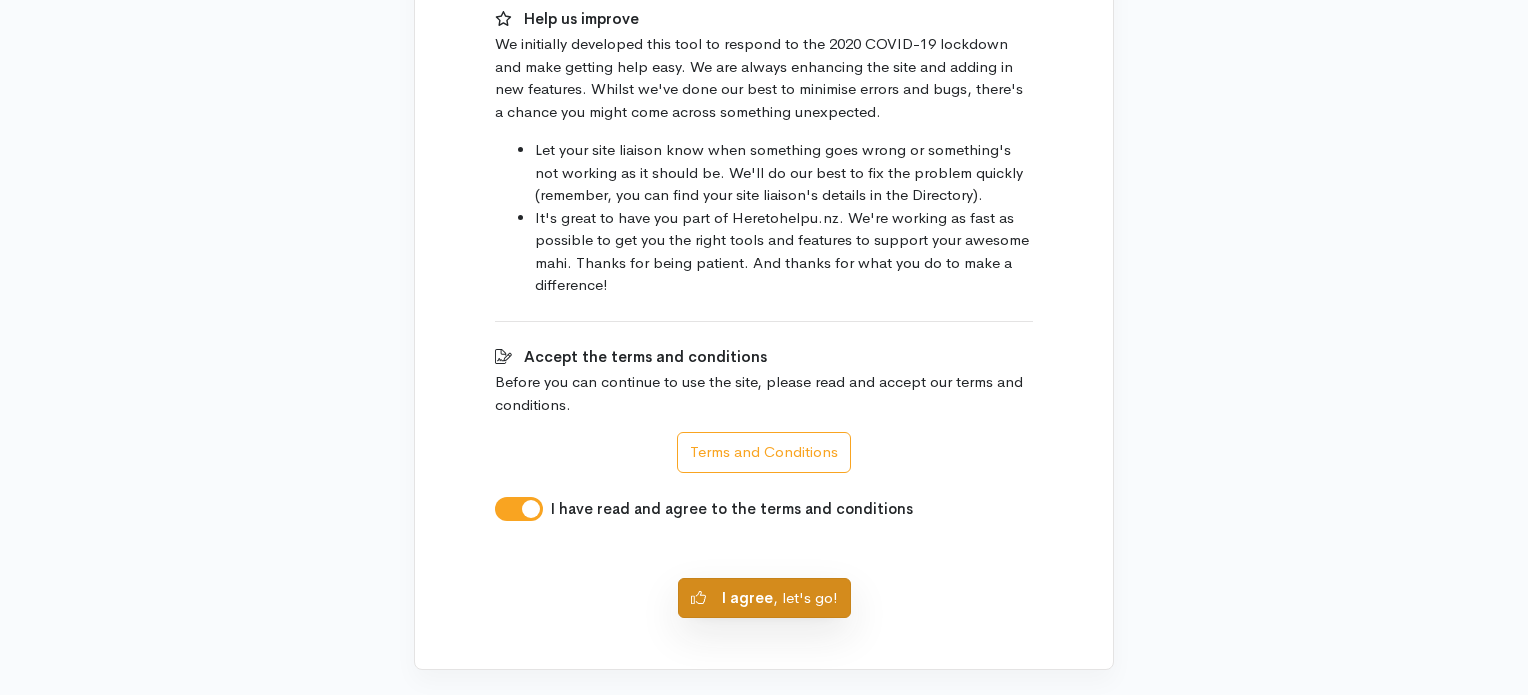 click on "I agree , let's go!" at bounding box center [764, 598] 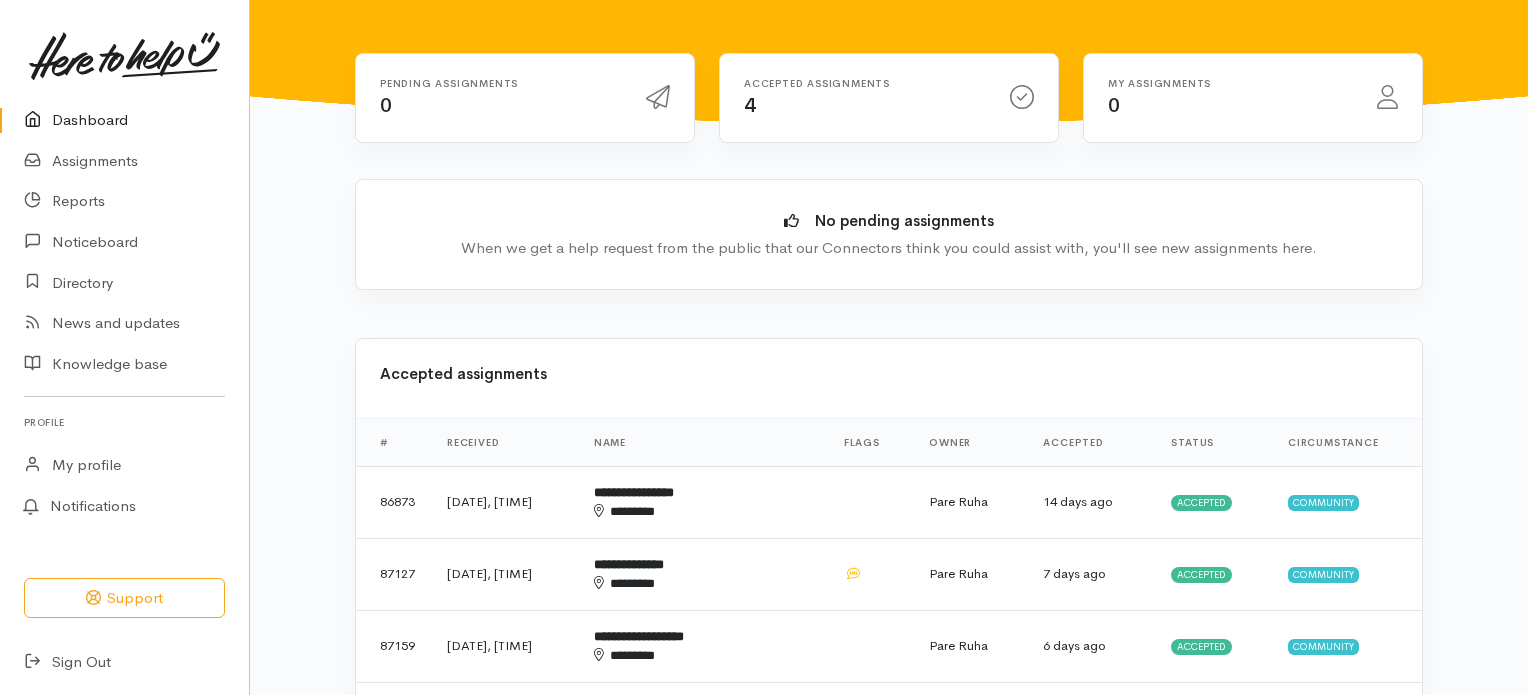 scroll, scrollTop: 100, scrollLeft: 0, axis: vertical 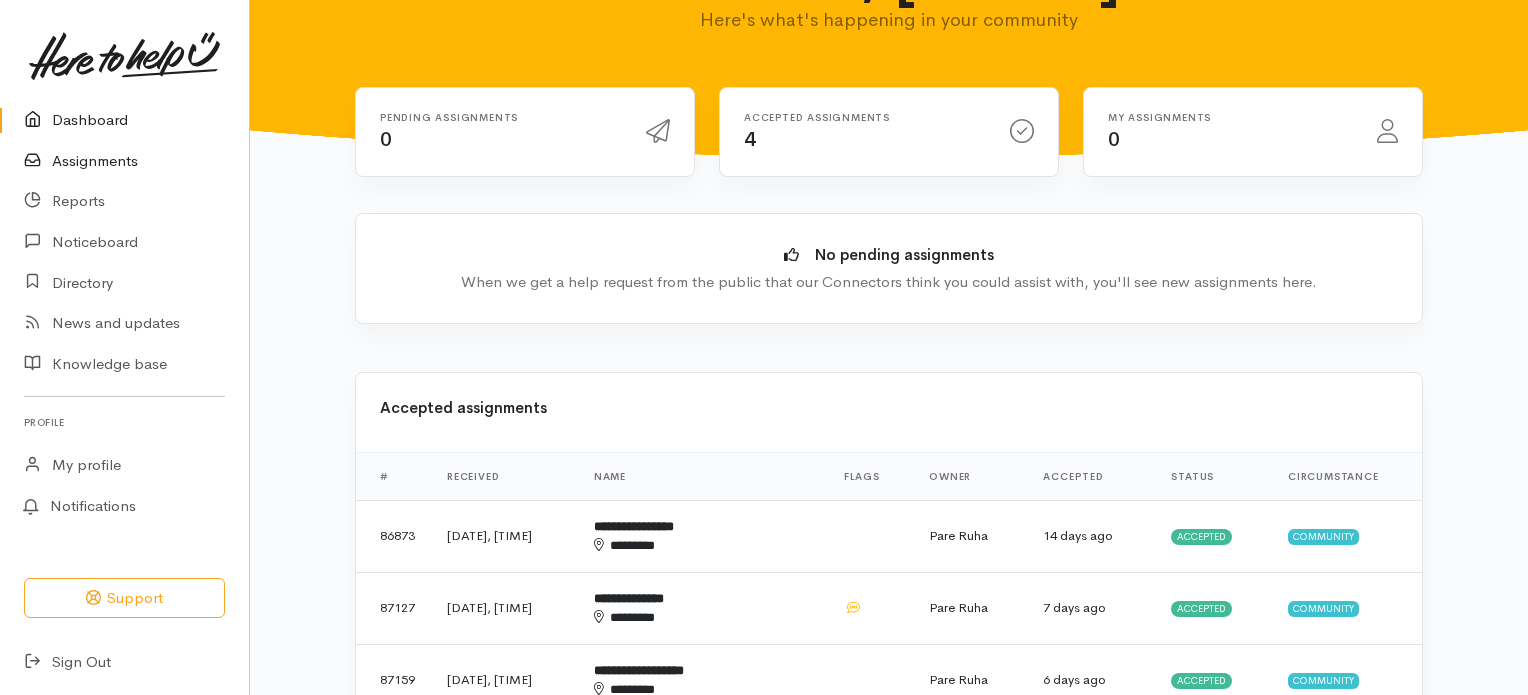 click on "Assignments" at bounding box center (124, 161) 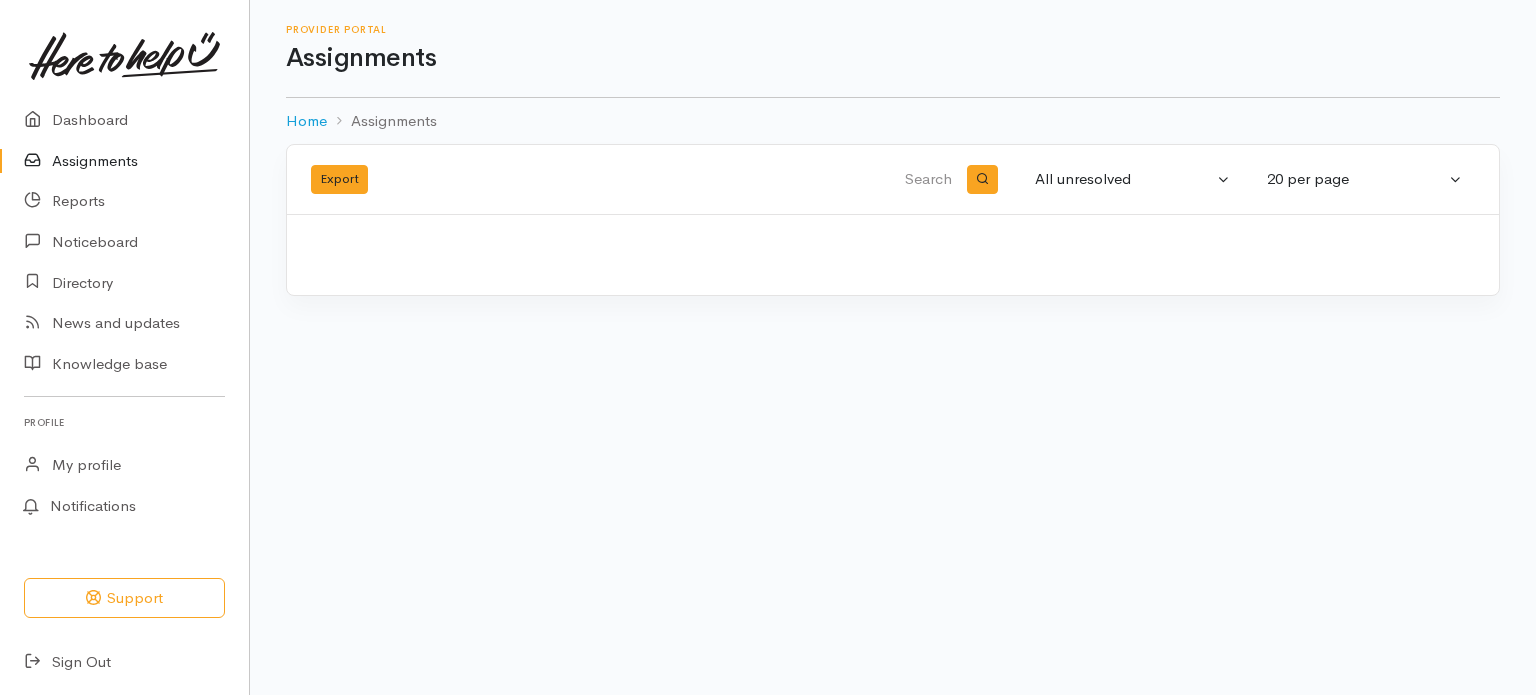 scroll, scrollTop: 0, scrollLeft: 0, axis: both 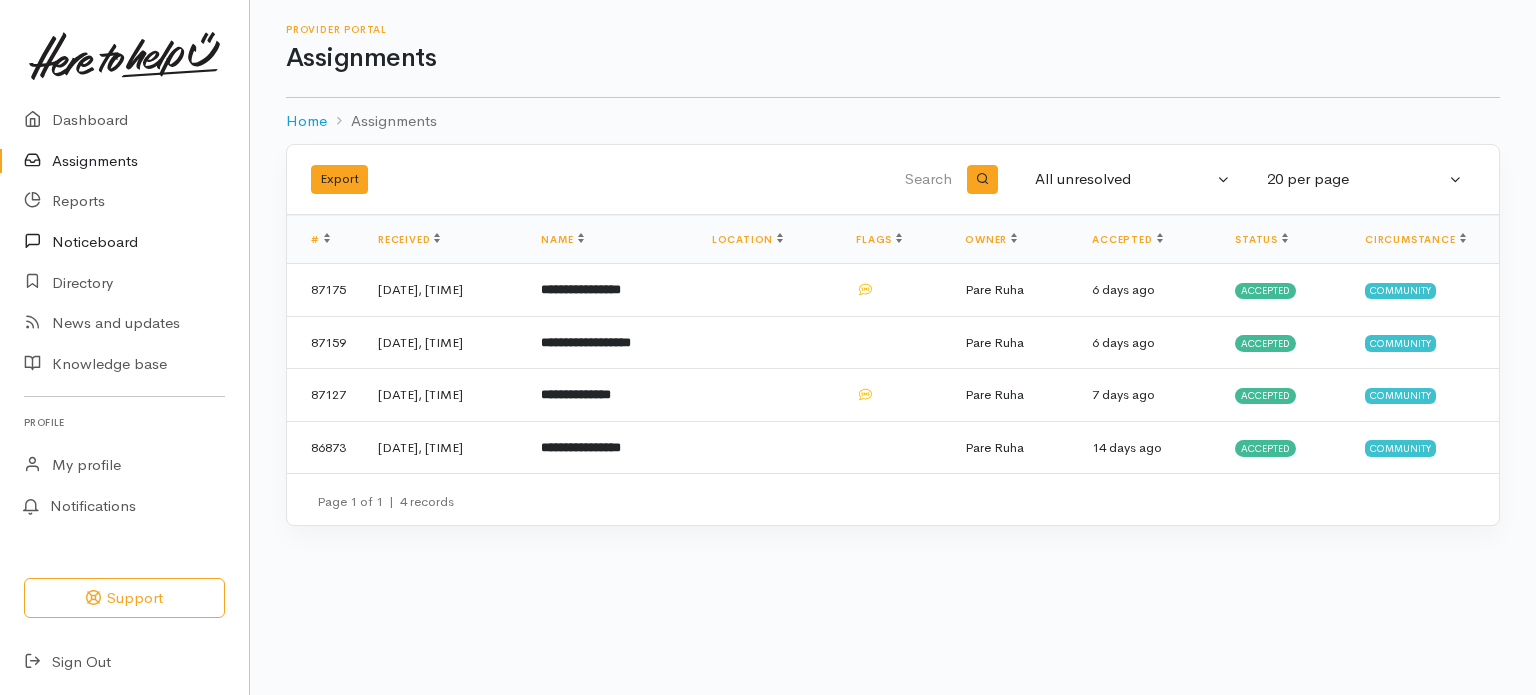 click on "Noticeboard" at bounding box center (124, 242) 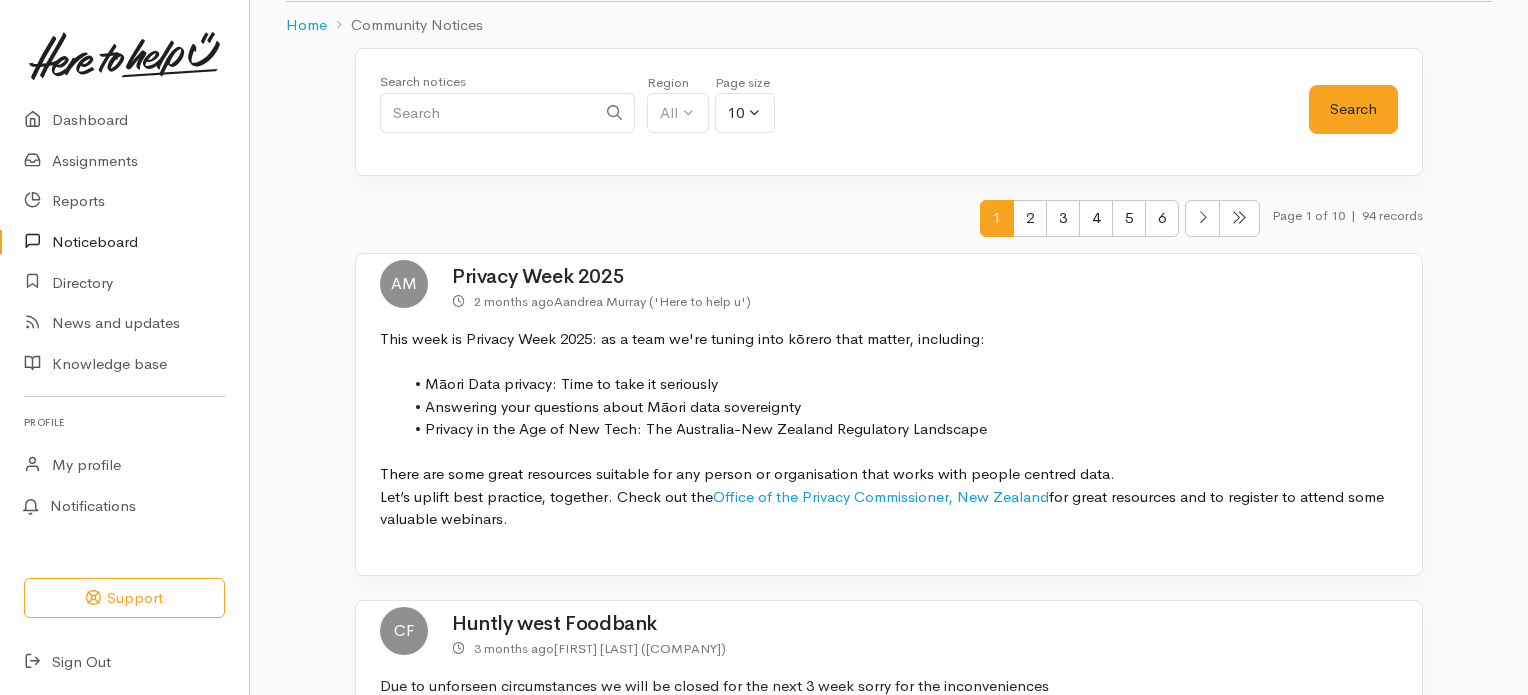 scroll, scrollTop: 0, scrollLeft: 0, axis: both 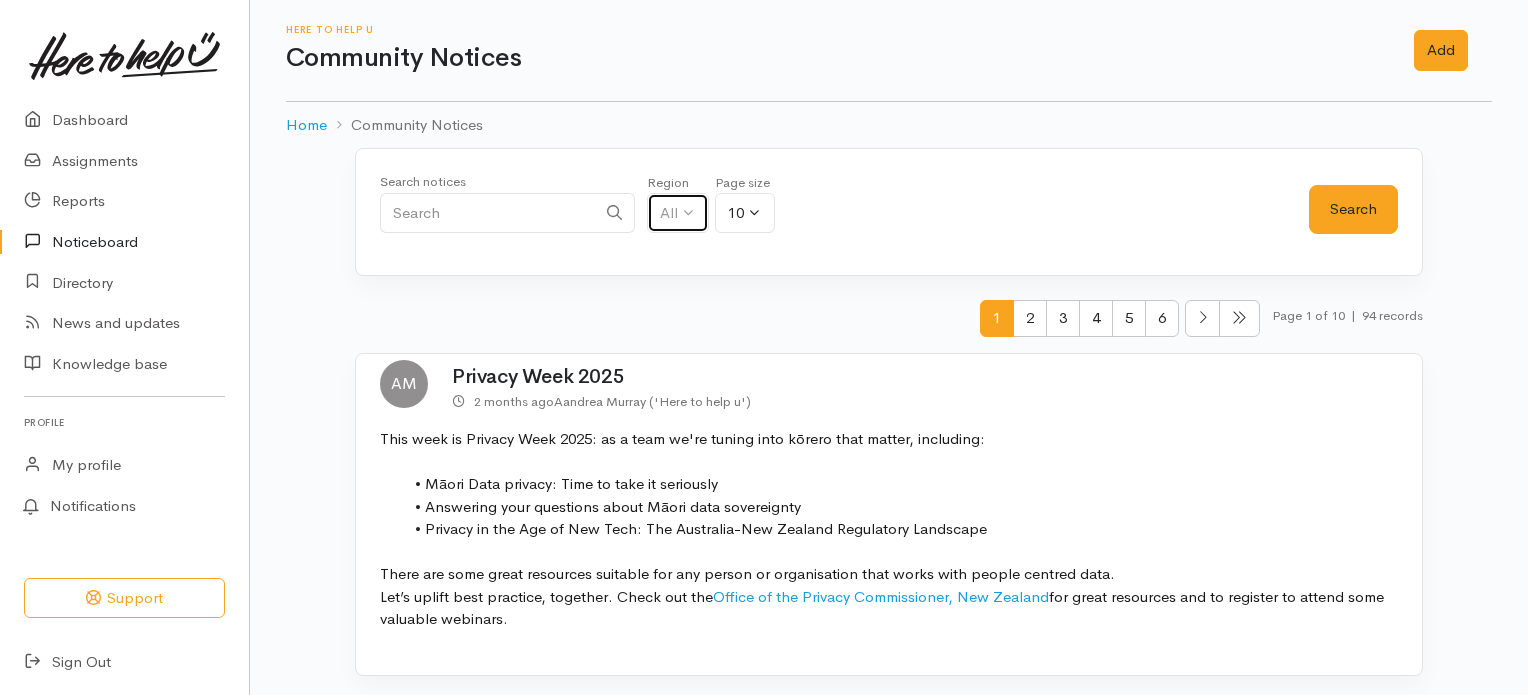 click on "All" at bounding box center [678, 213] 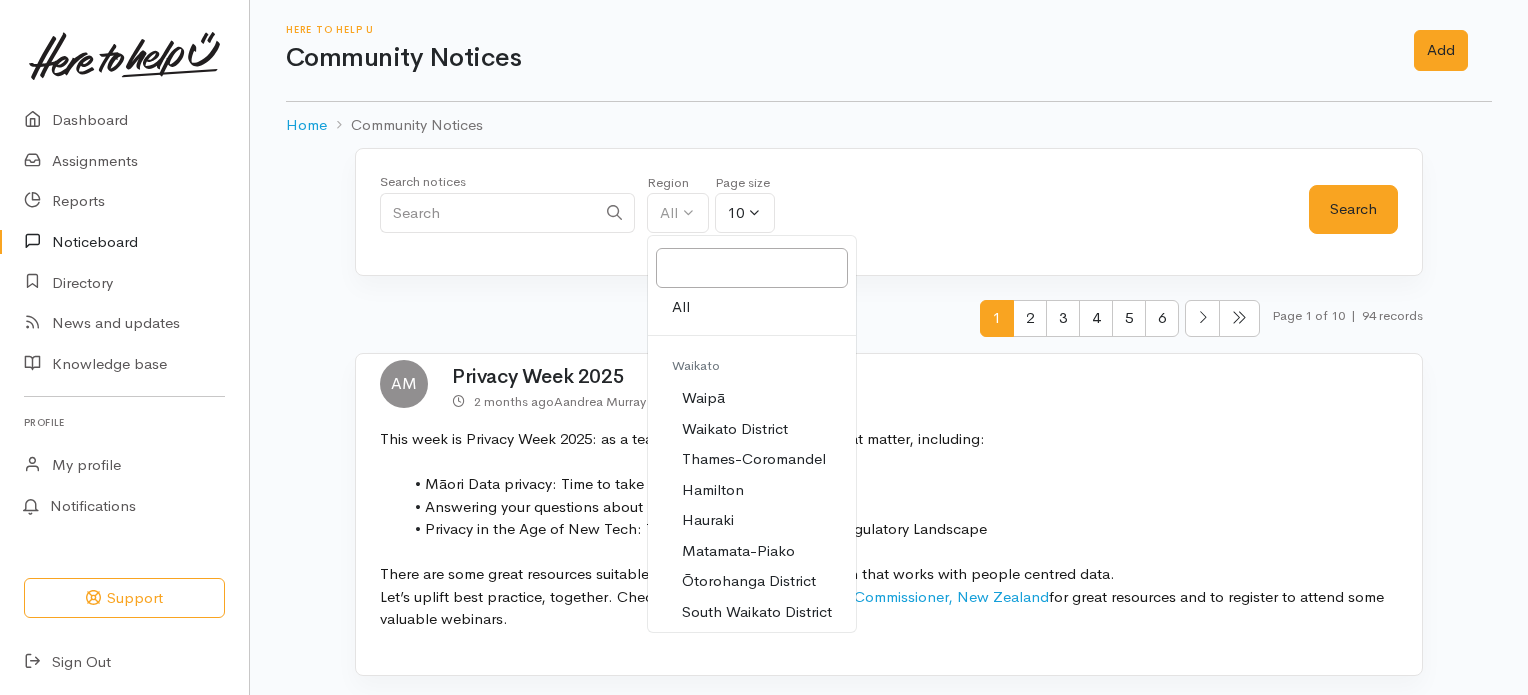 click on "All" at bounding box center [681, 307] 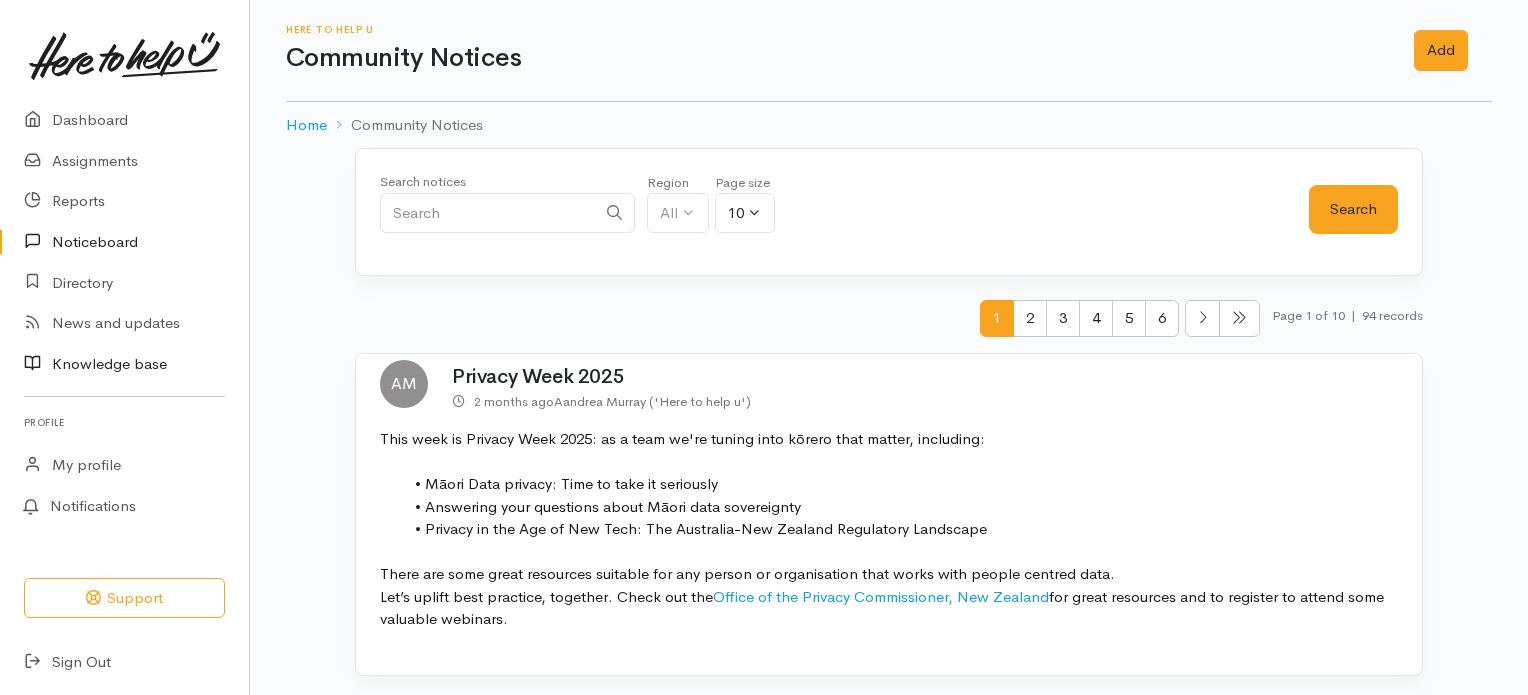 click on "Knowledge base" at bounding box center [124, 364] 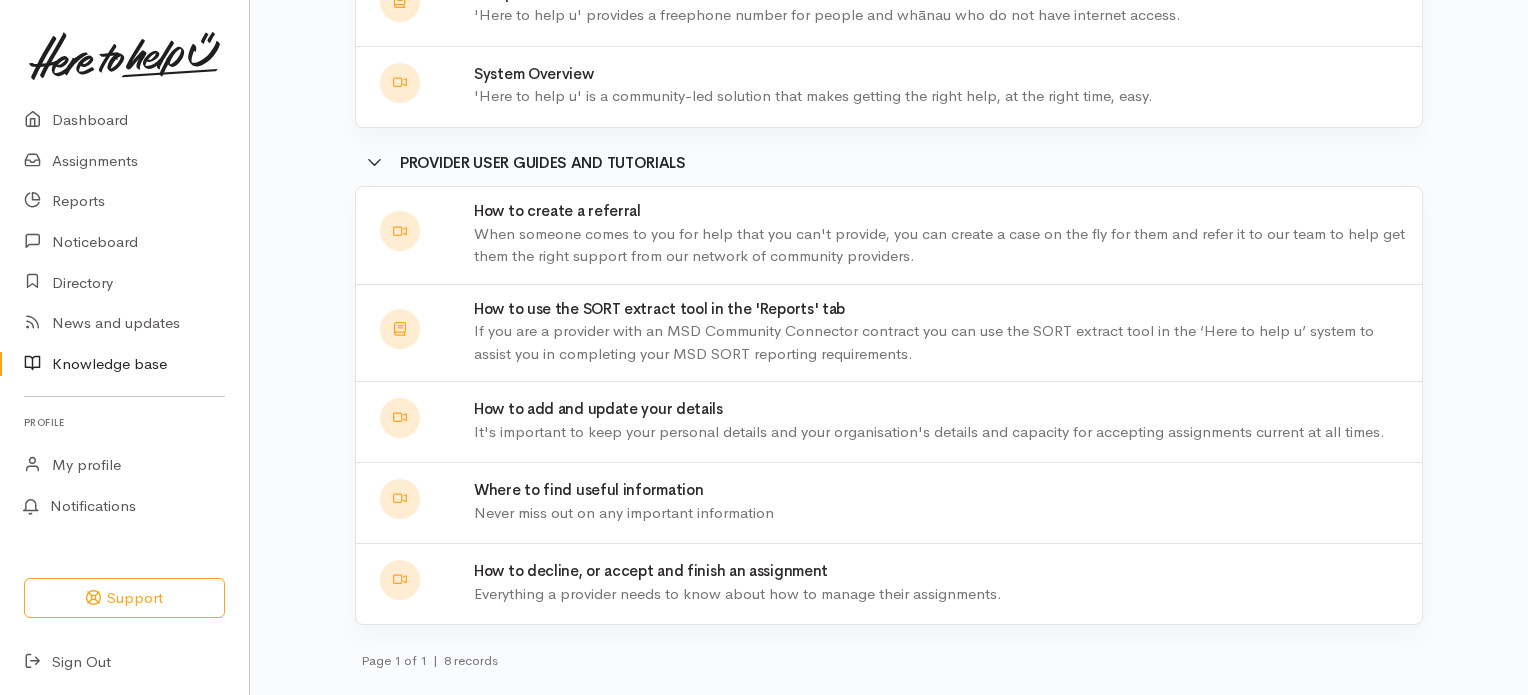 scroll, scrollTop: 329, scrollLeft: 0, axis: vertical 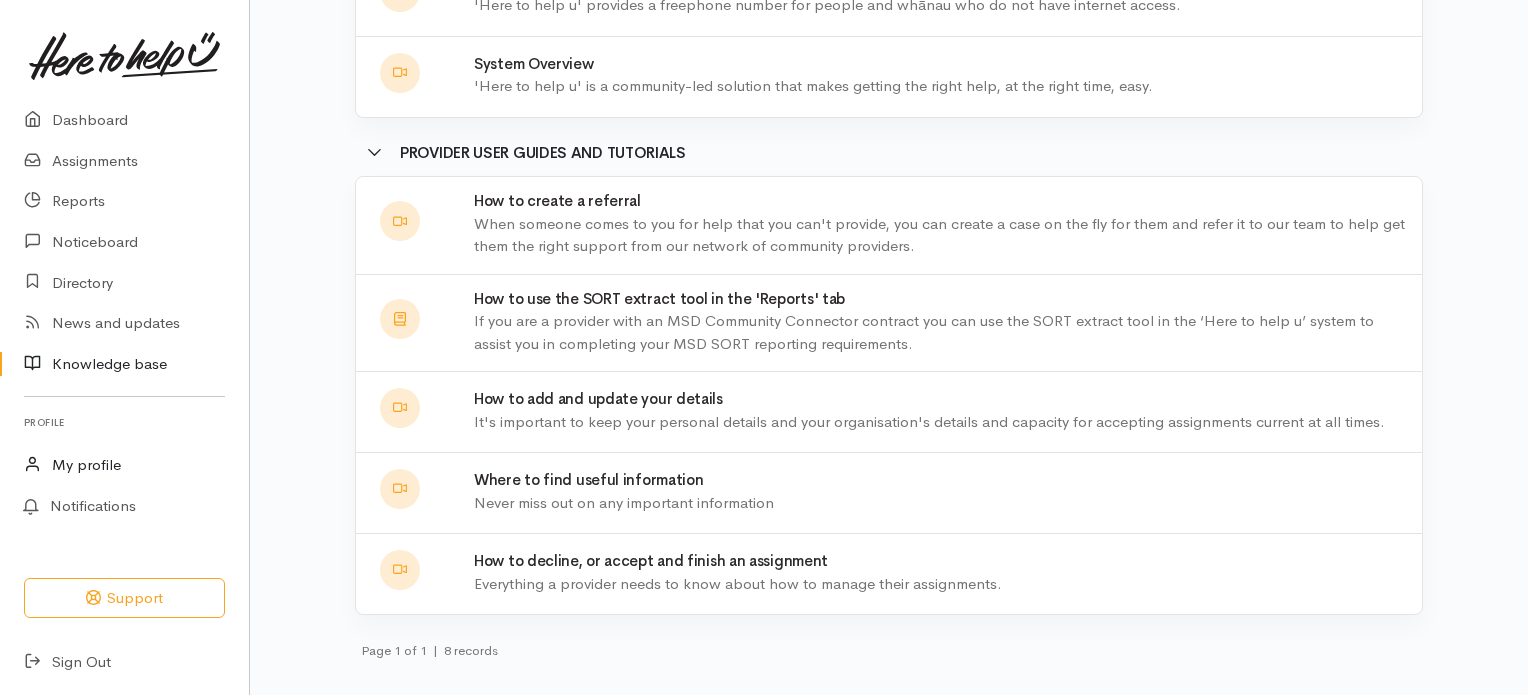 click on "My profile" at bounding box center (124, 465) 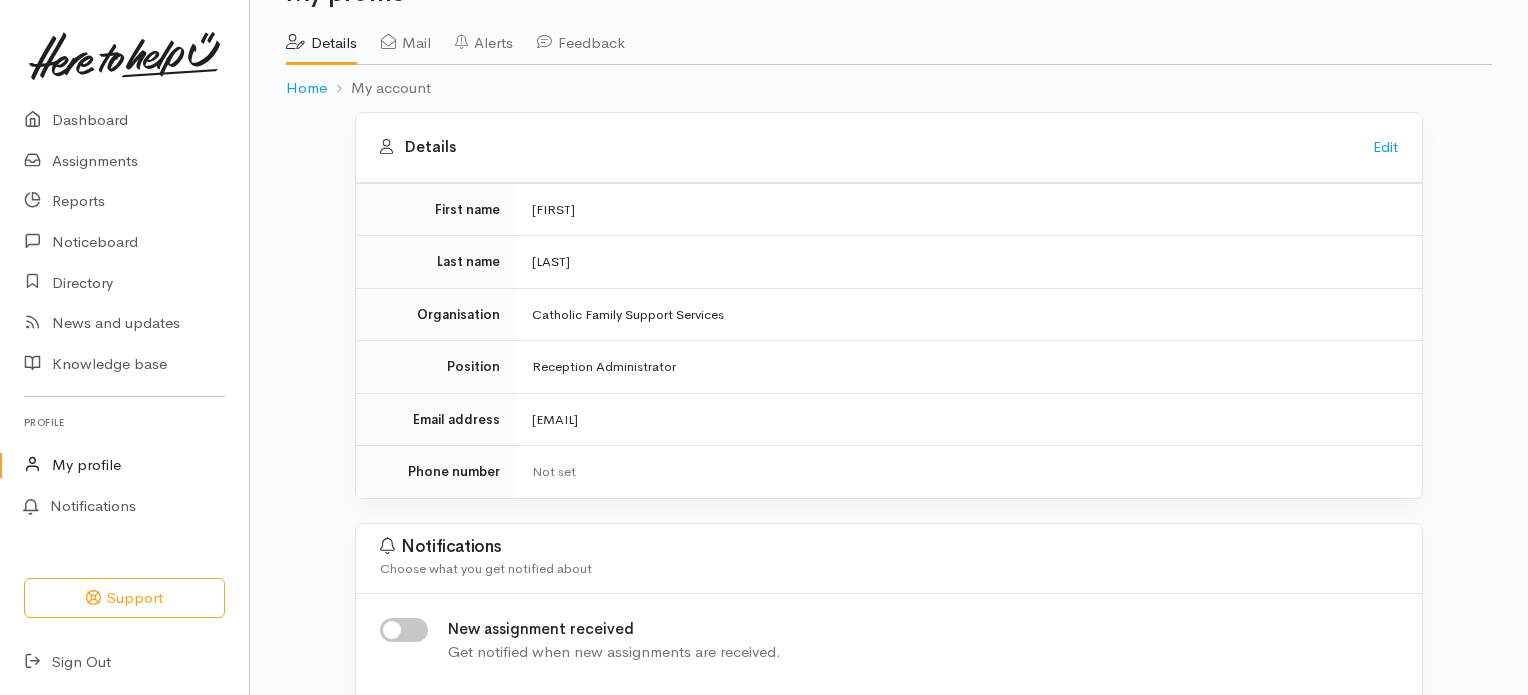 scroll, scrollTop: 100, scrollLeft: 0, axis: vertical 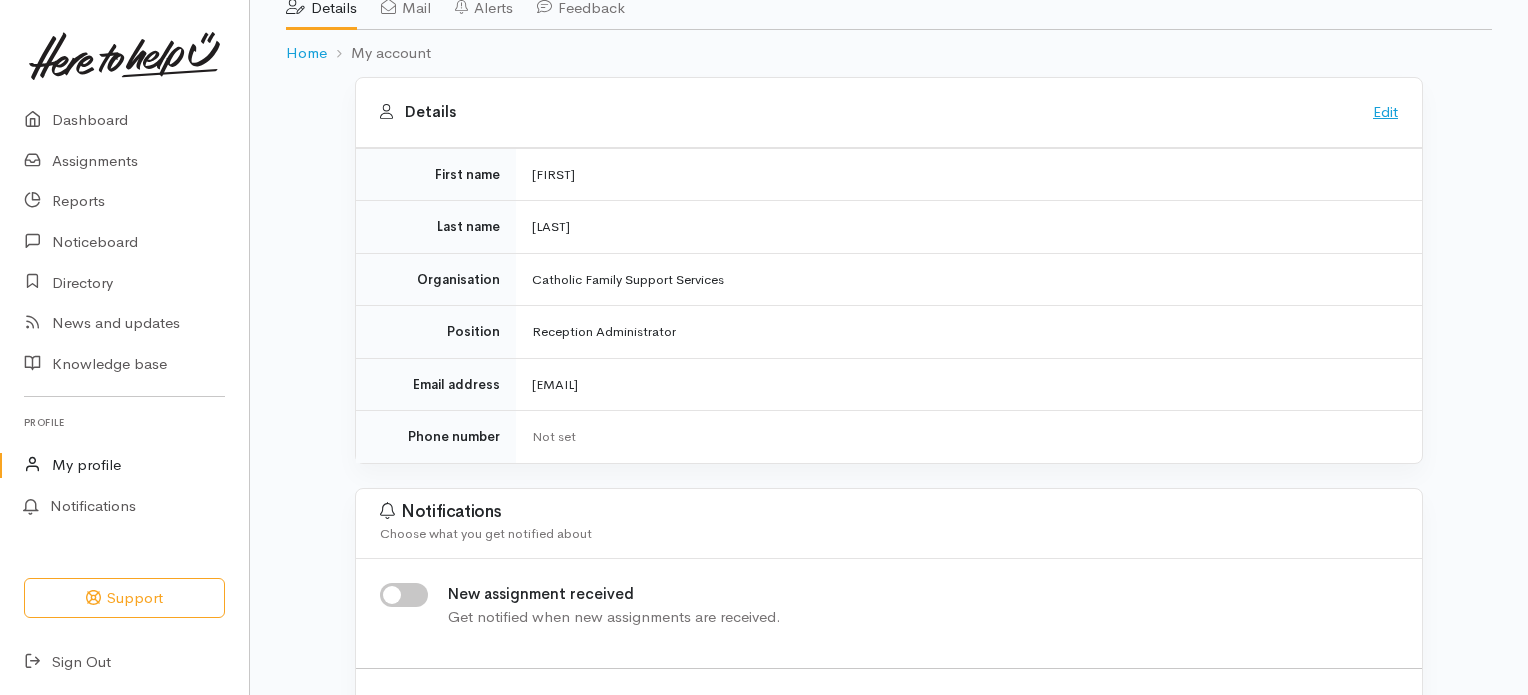 click on "Edit" at bounding box center (1385, 111) 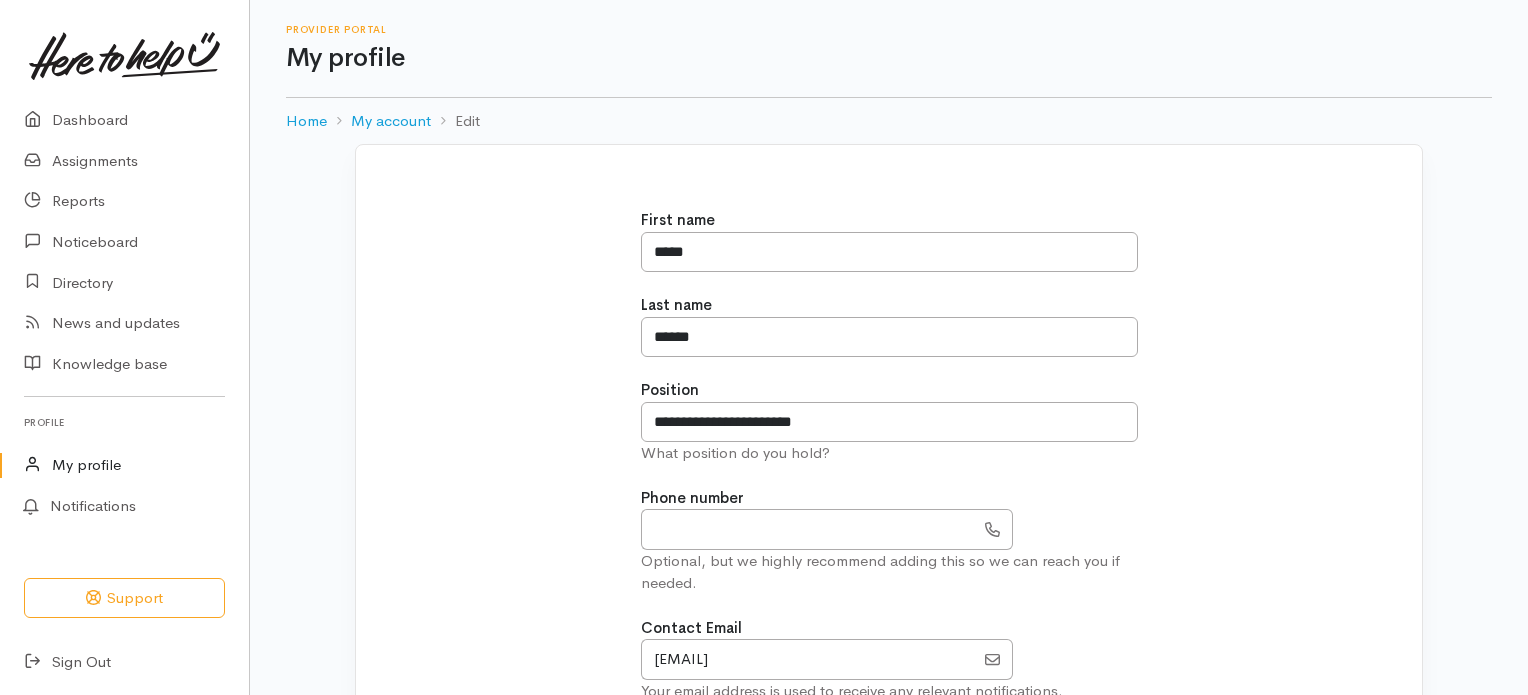 scroll, scrollTop: 0, scrollLeft: 0, axis: both 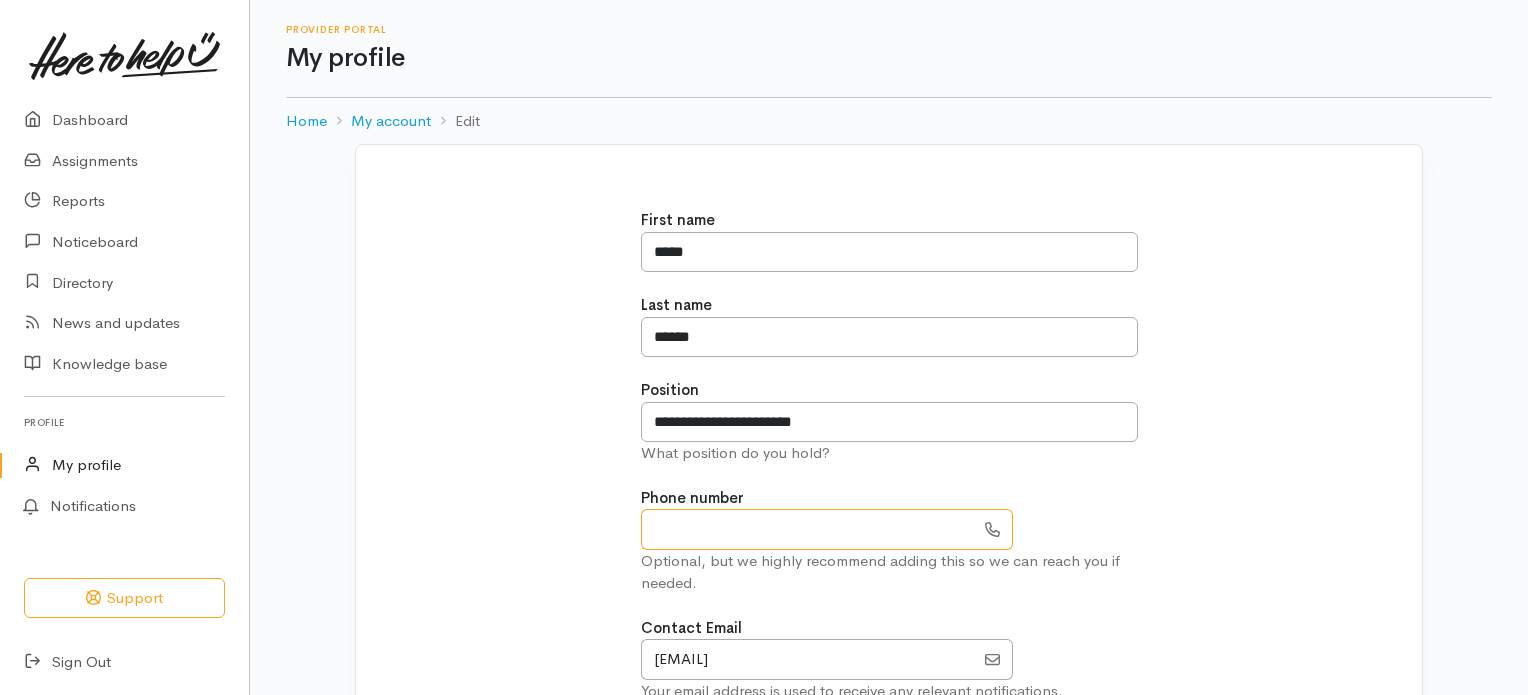 click at bounding box center [808, 529] 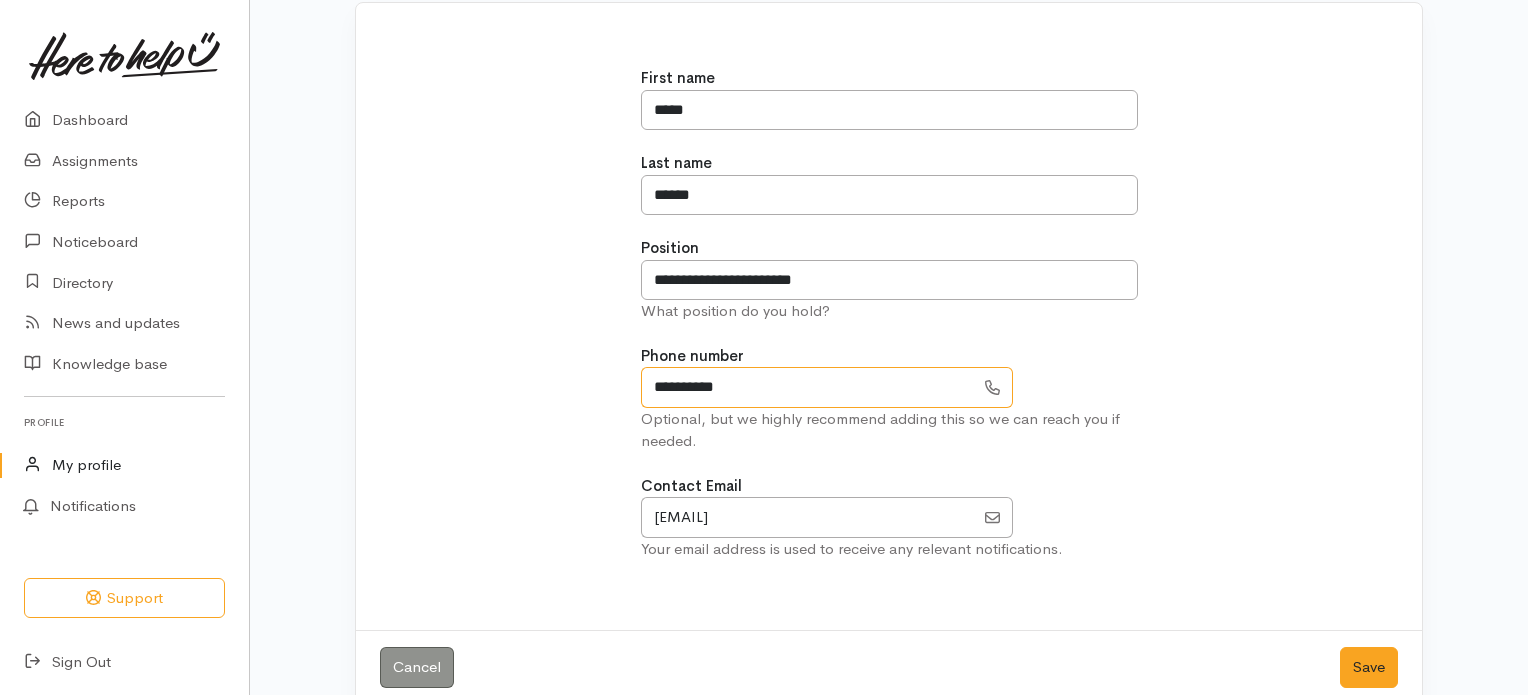 scroll, scrollTop: 172, scrollLeft: 0, axis: vertical 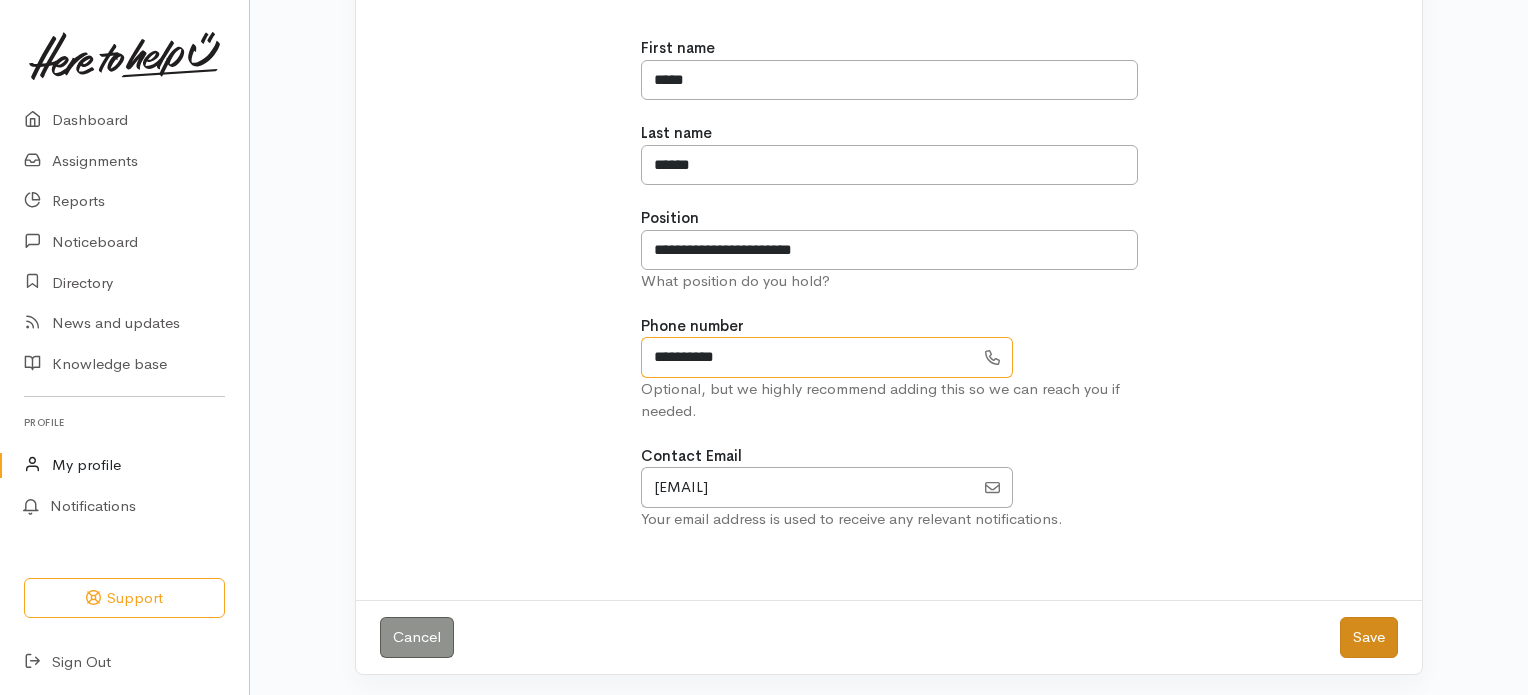 type on "**********" 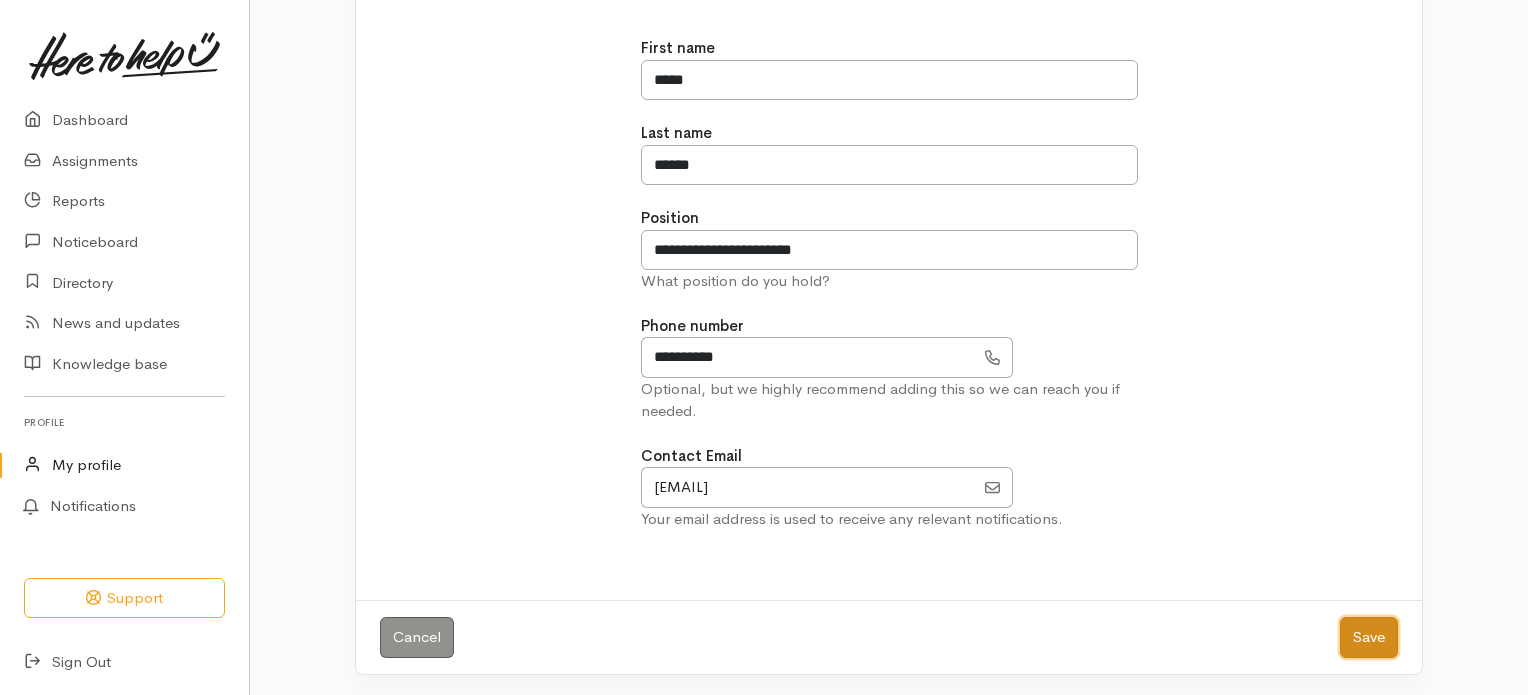 click on "Save" at bounding box center (1369, 637) 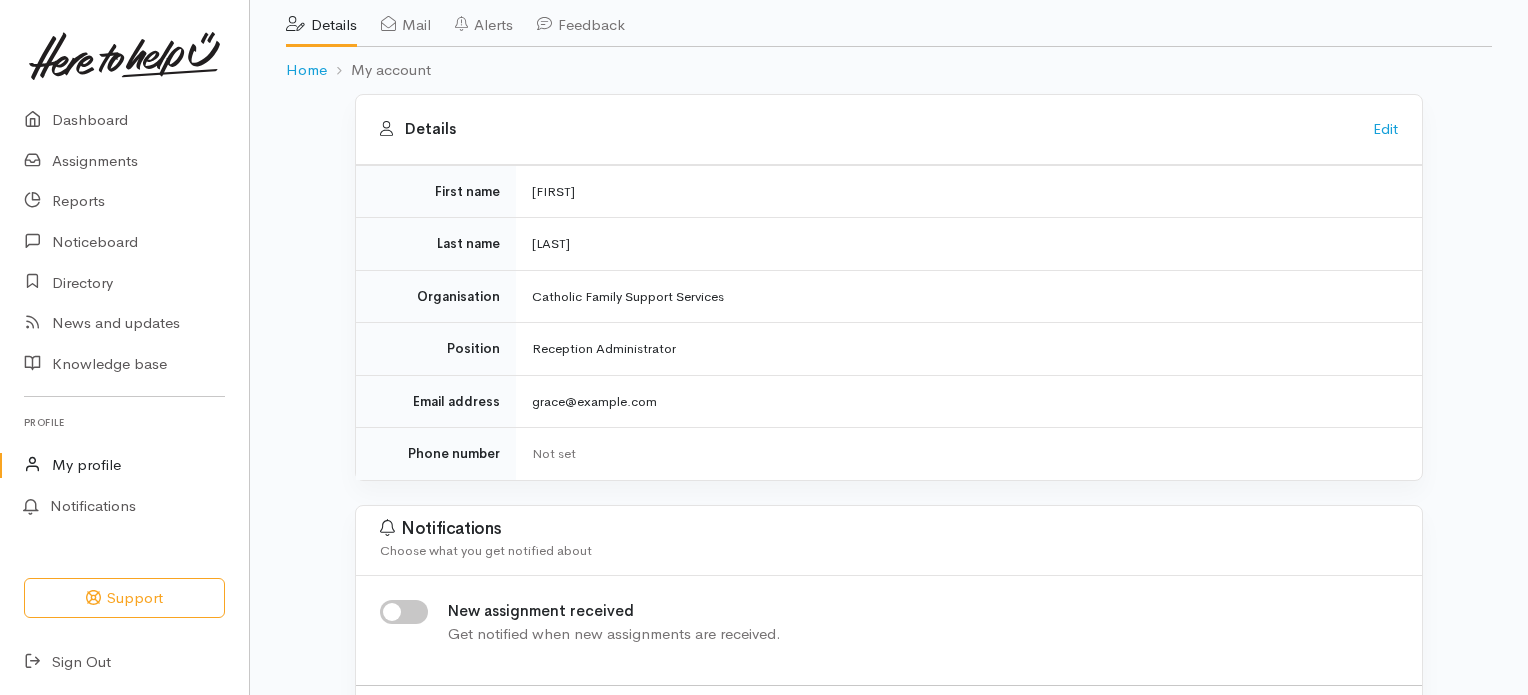 scroll, scrollTop: 0, scrollLeft: 0, axis: both 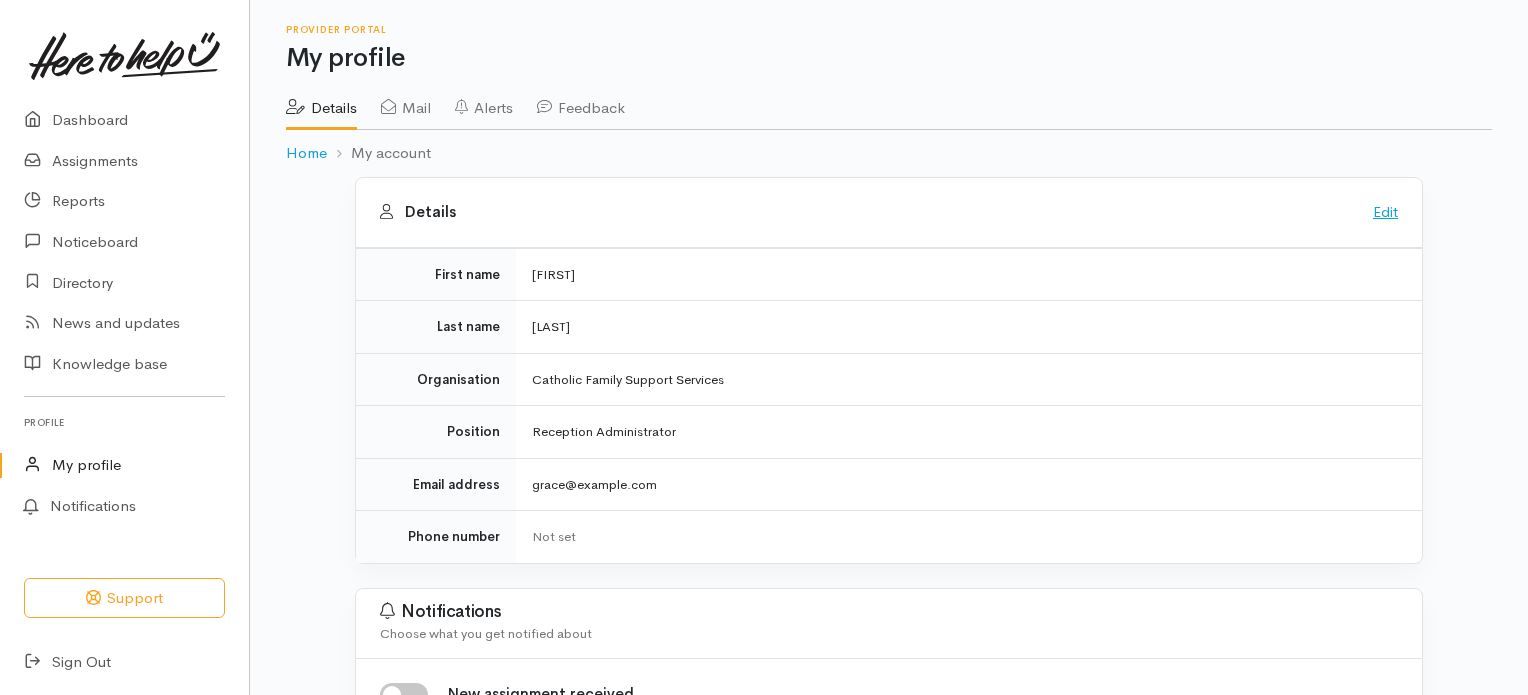 click on "Edit" at bounding box center (1385, 211) 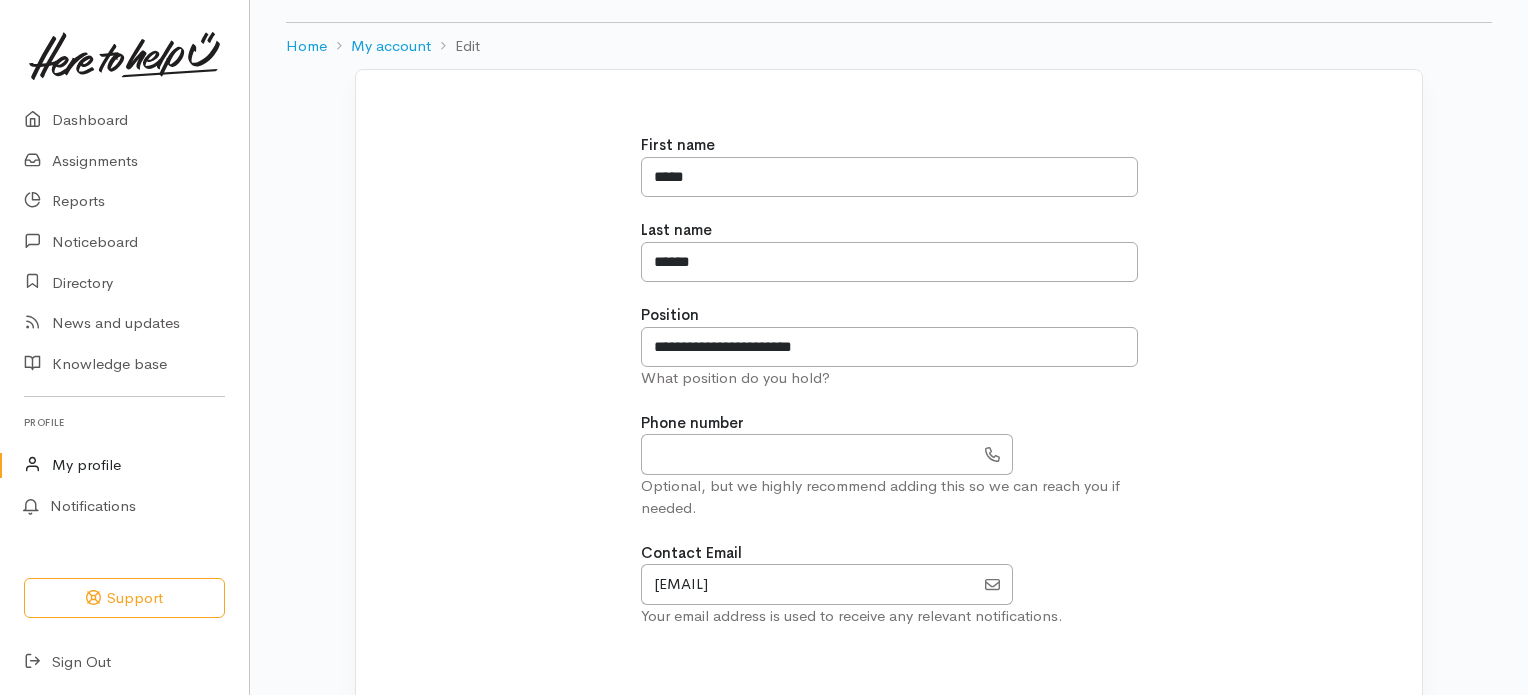 scroll, scrollTop: 172, scrollLeft: 0, axis: vertical 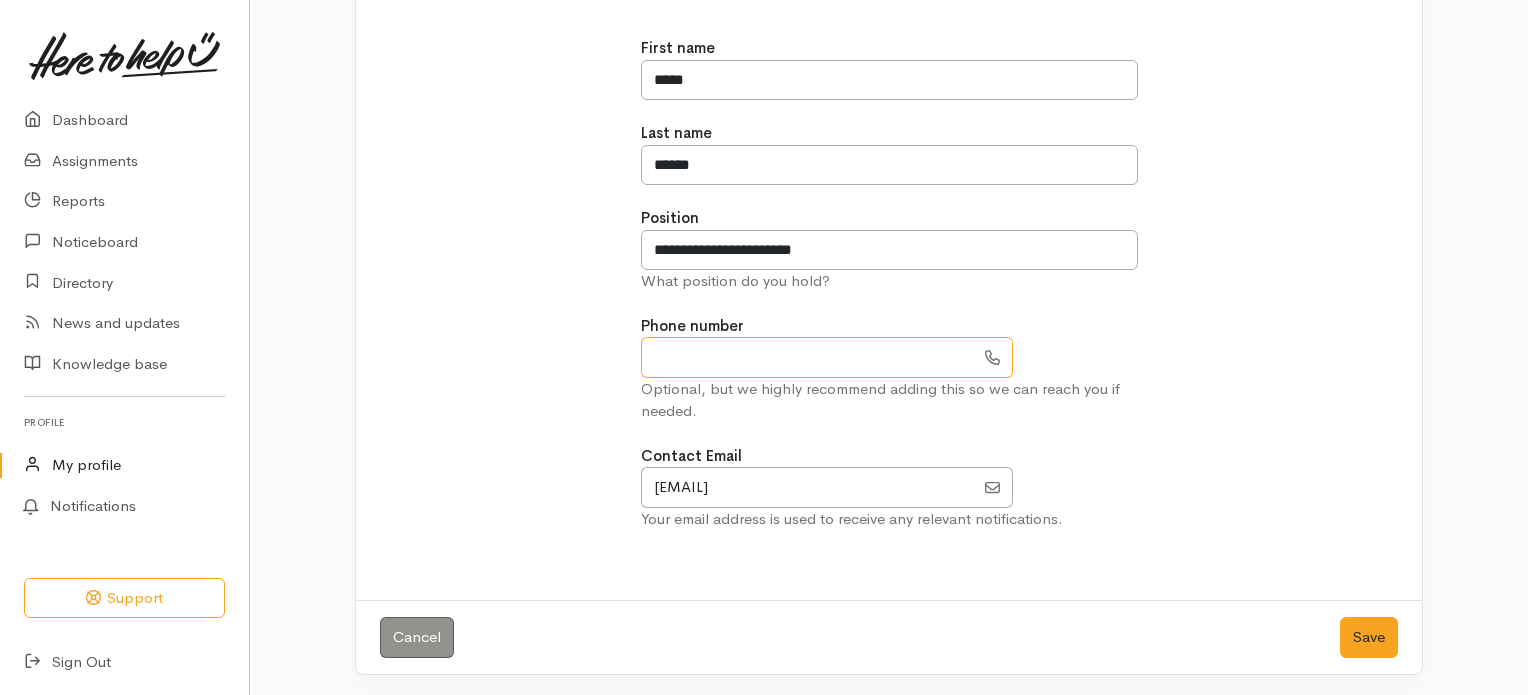 click at bounding box center (808, 357) 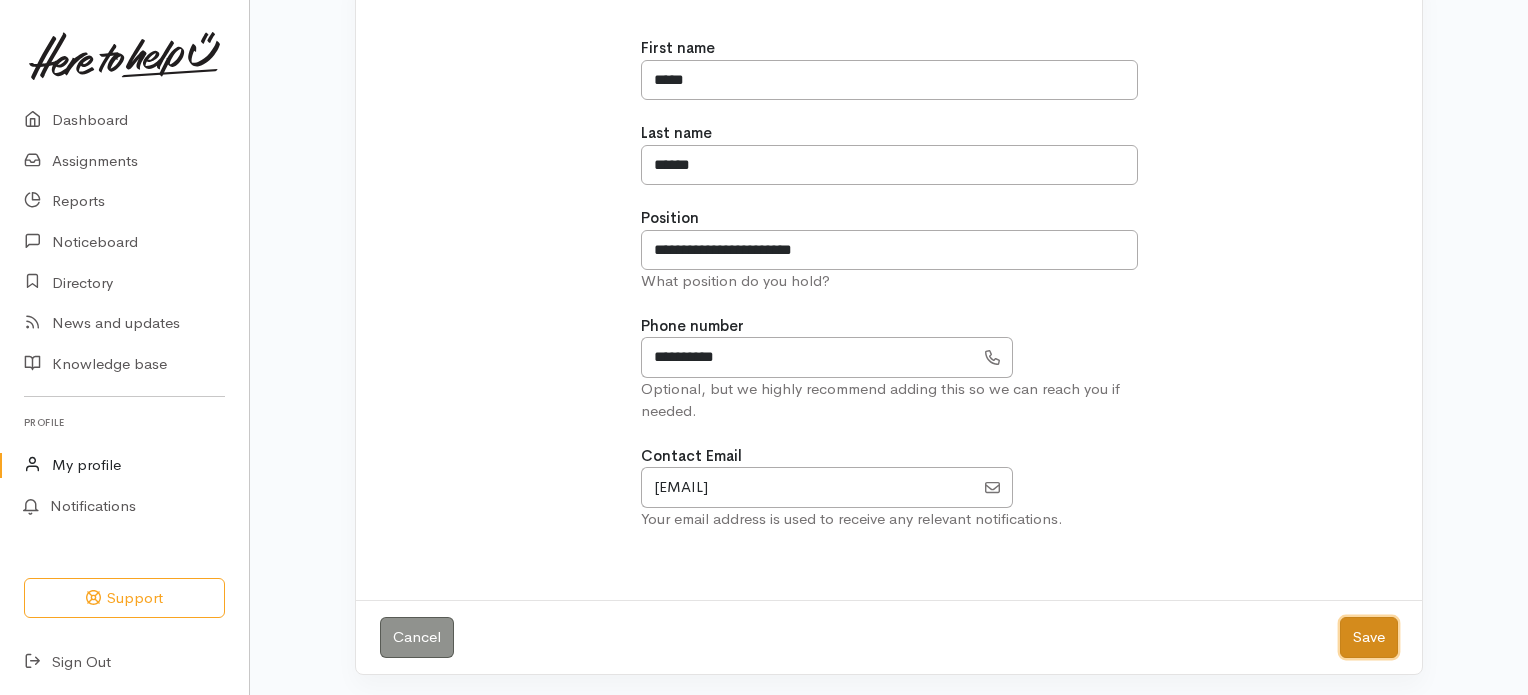 click on "Save" at bounding box center (1369, 637) 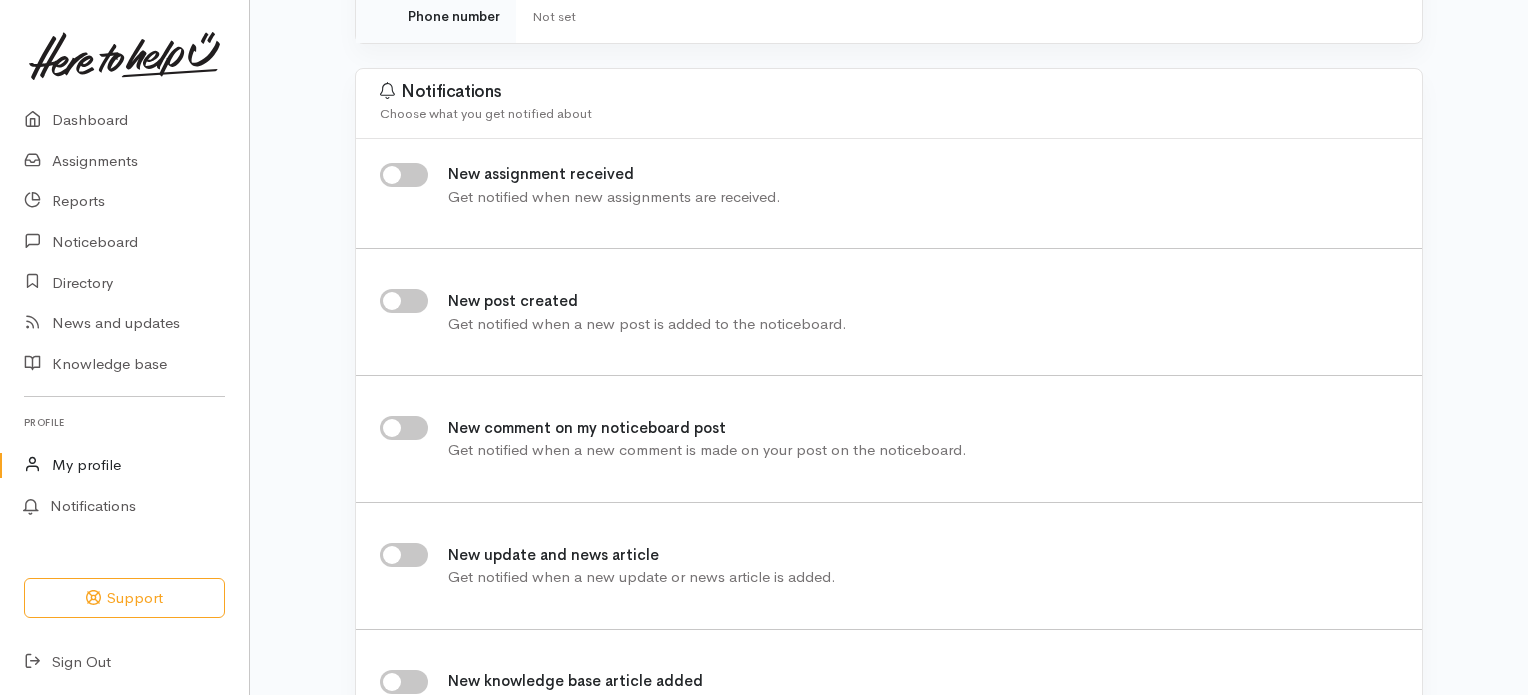 scroll, scrollTop: 486, scrollLeft: 0, axis: vertical 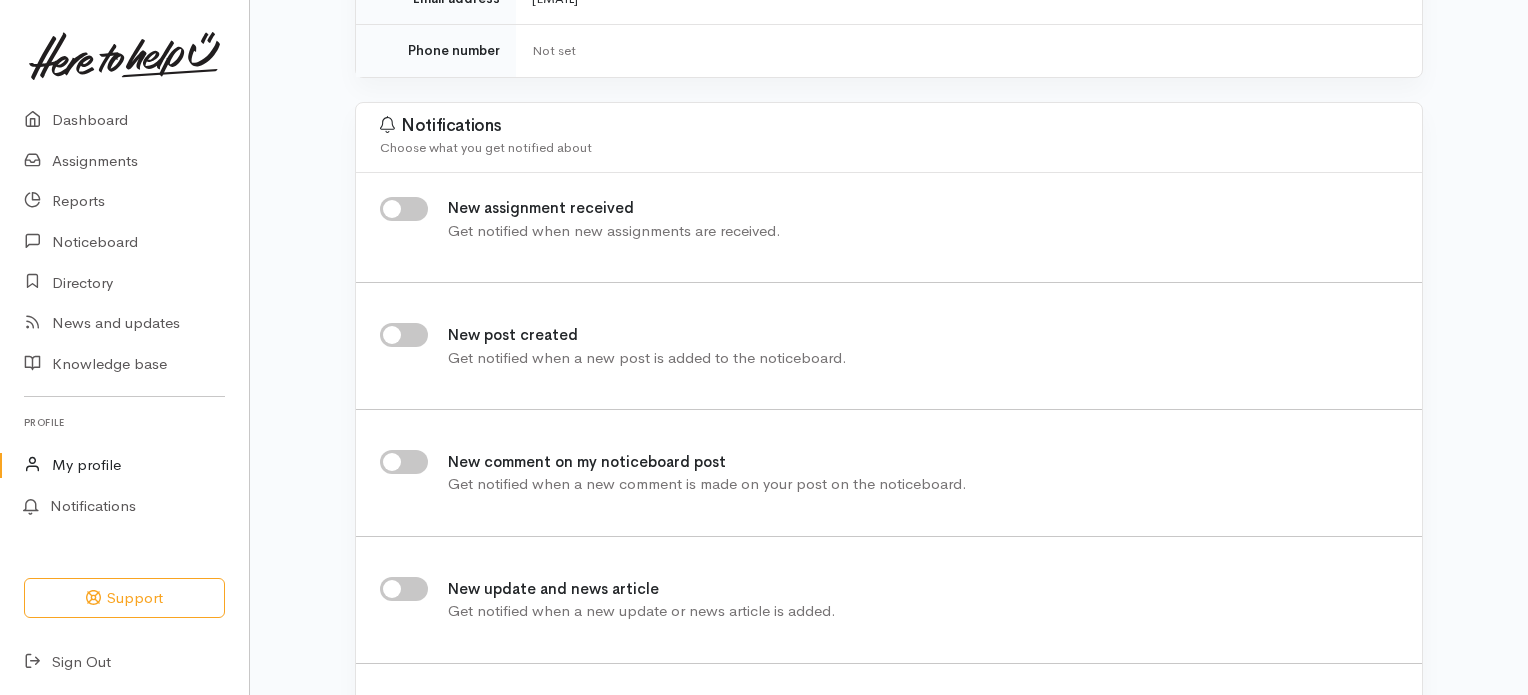 click on "New assignment received" at bounding box center (404, 209) 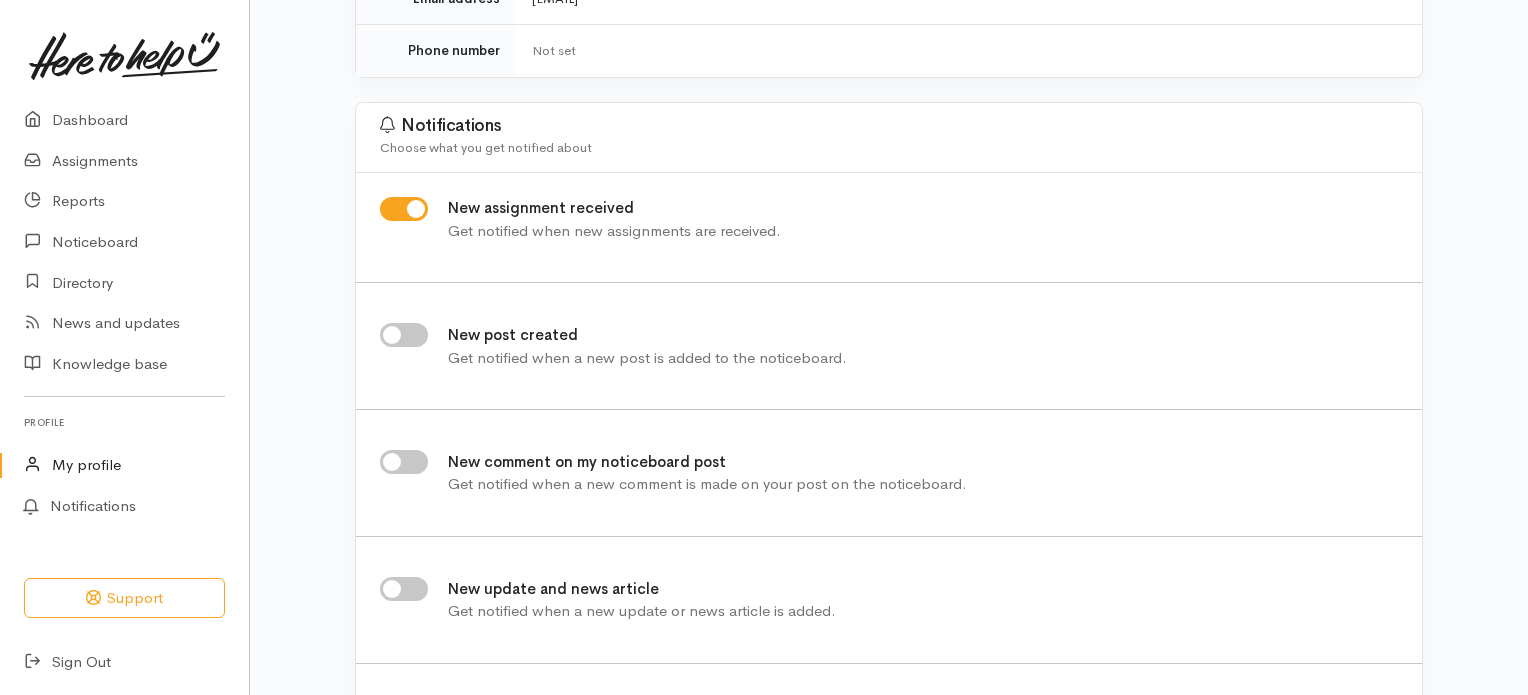 click on "New post created" at bounding box center (404, 335) 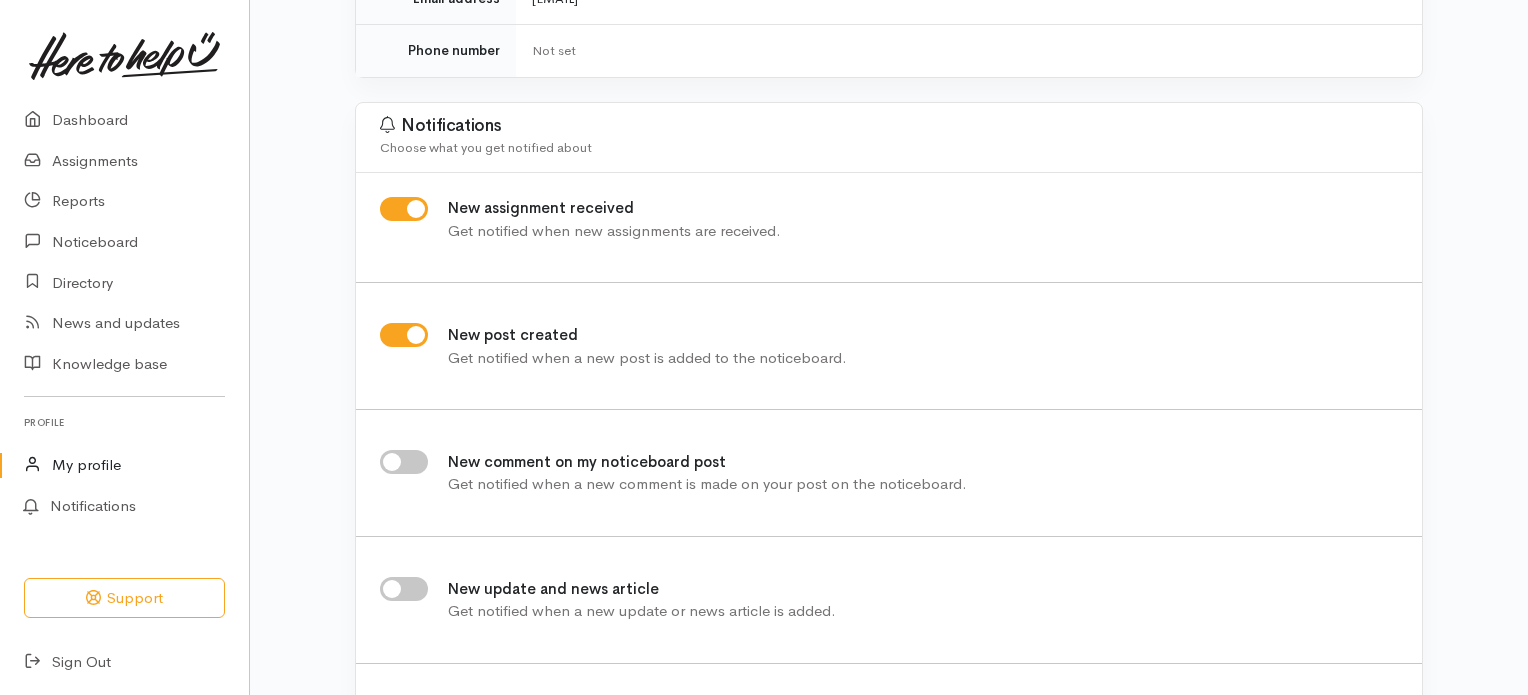 click on "New comment on my noticeboard post
Get notified when a new comment is made on your post on the noticeboard ." at bounding box center [673, 473] 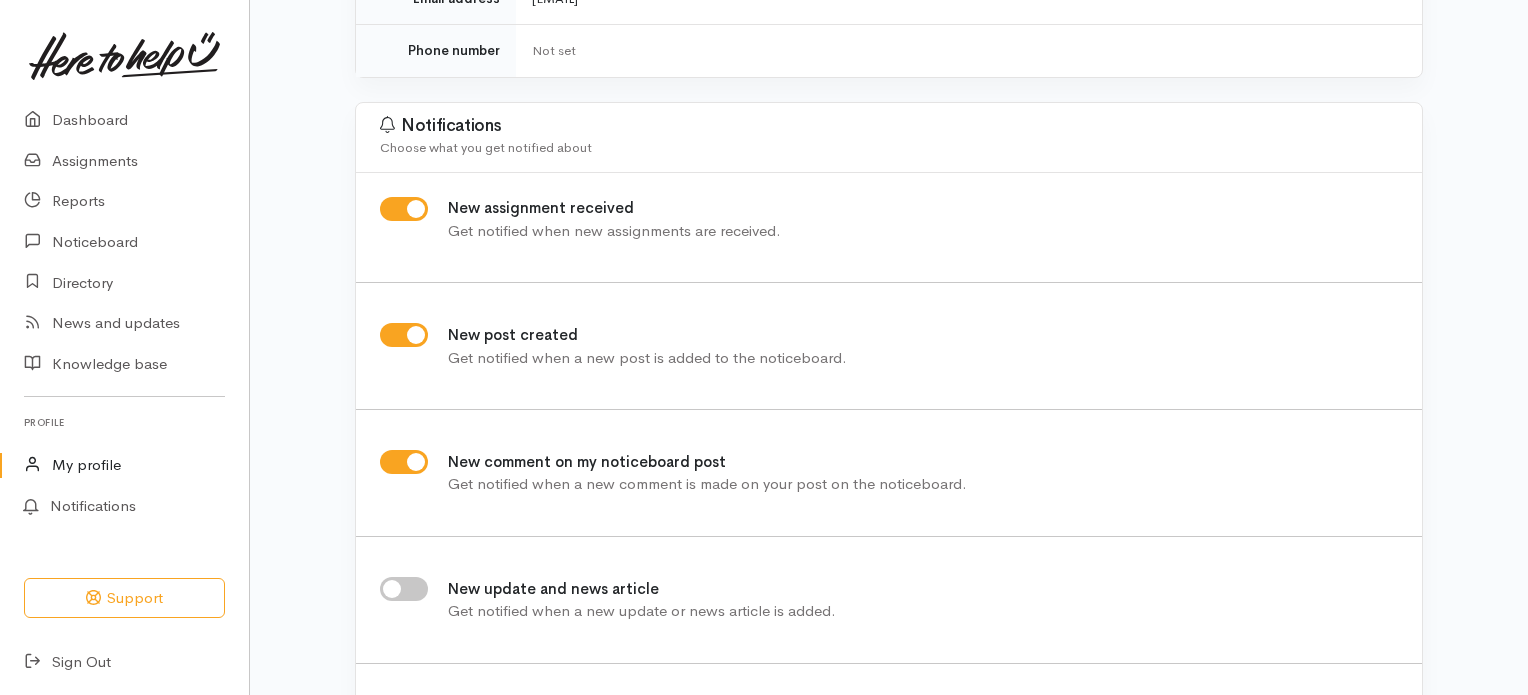 click on "New update and news article" at bounding box center (404, 589) 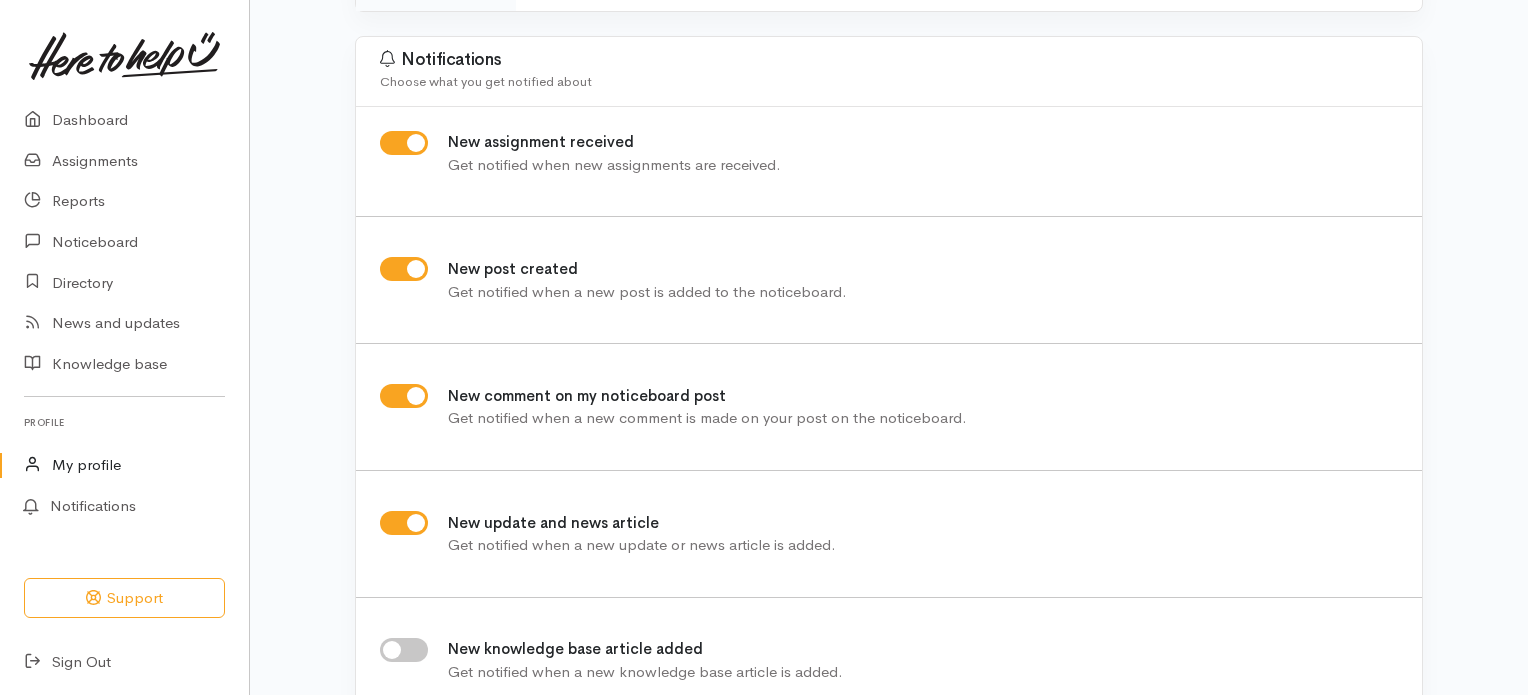 scroll, scrollTop: 586, scrollLeft: 0, axis: vertical 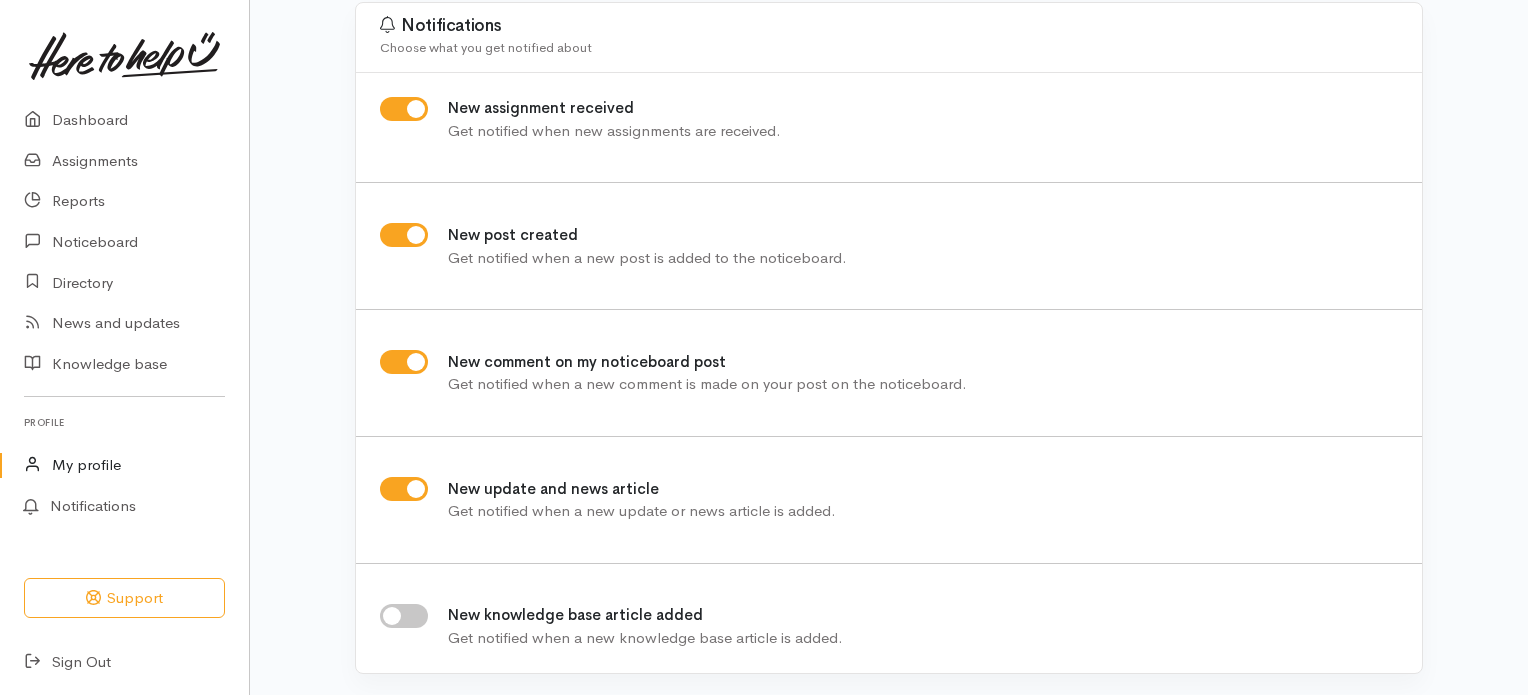 click on "New knowledge base article added" at bounding box center [404, 616] 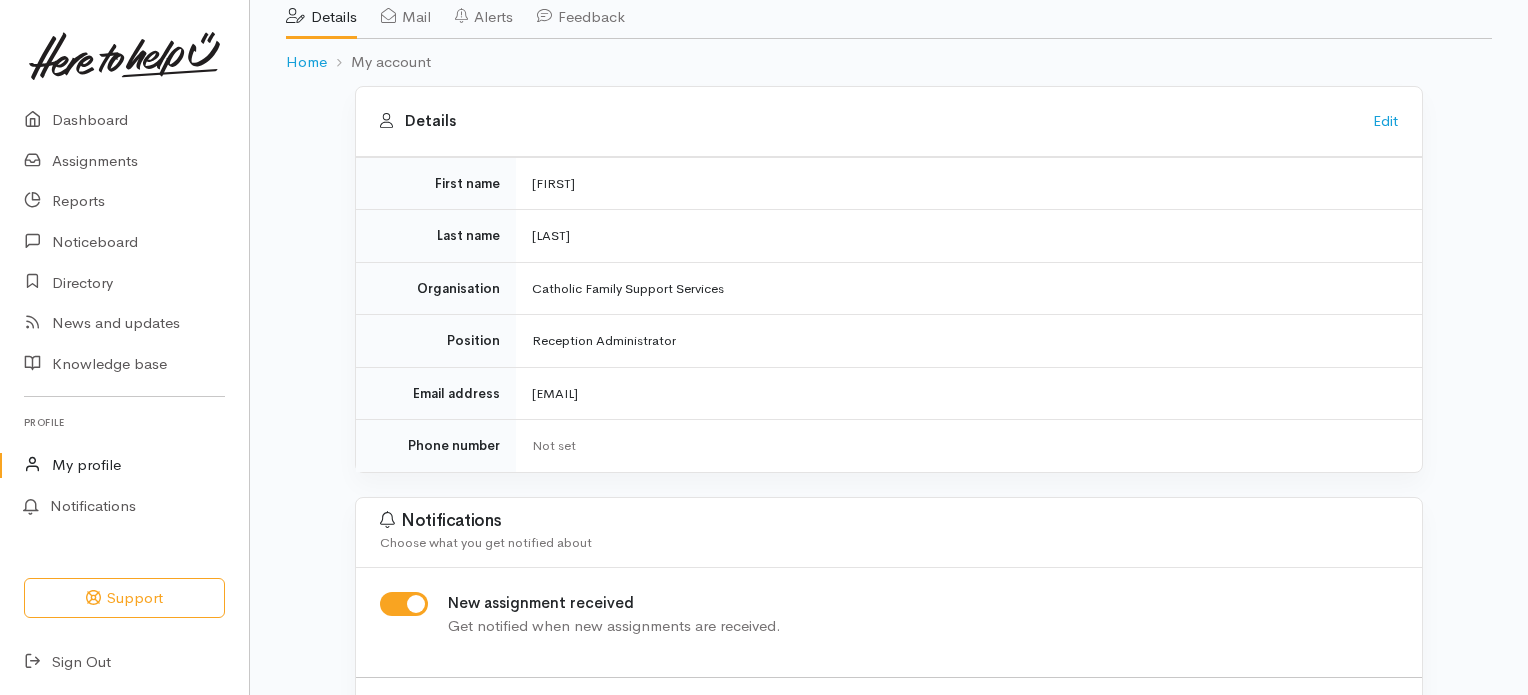 scroll, scrollTop: 0, scrollLeft: 0, axis: both 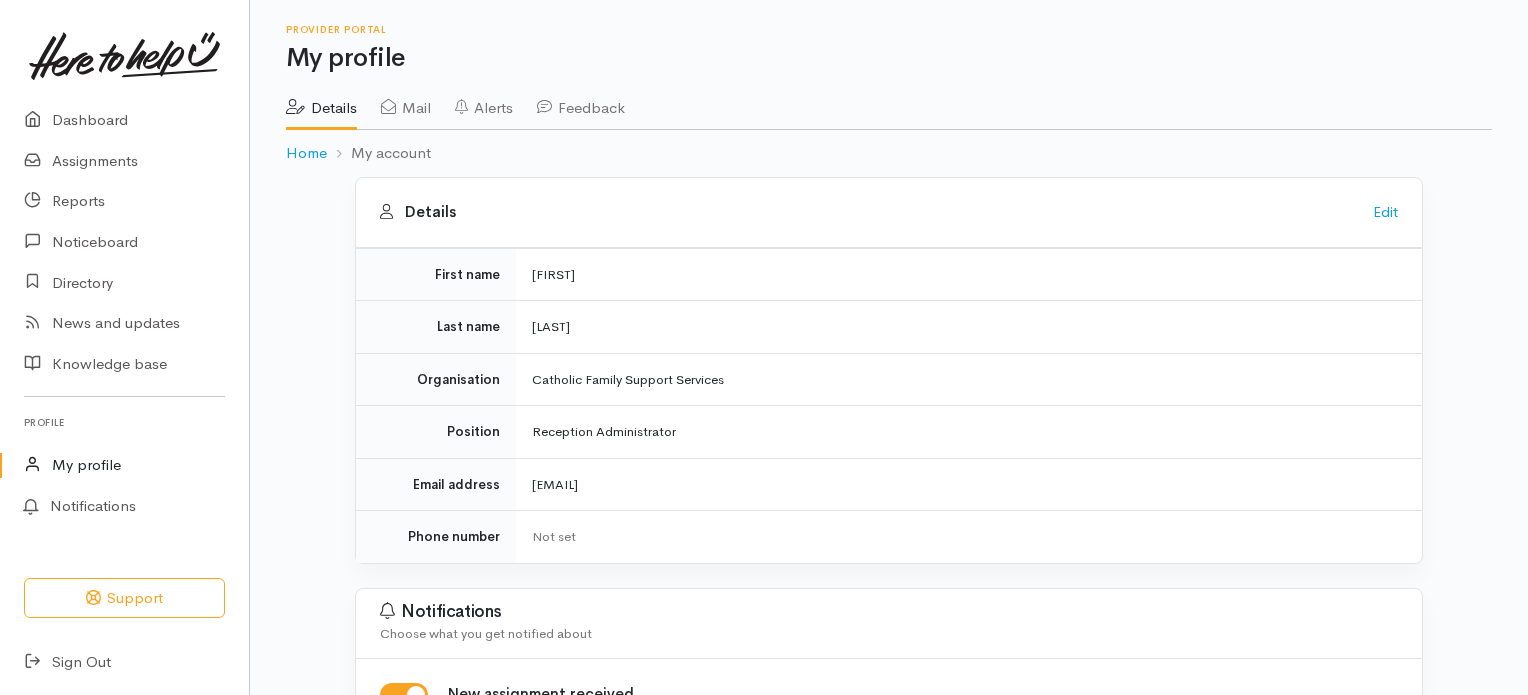 click on "Mail" at bounding box center (406, 101) 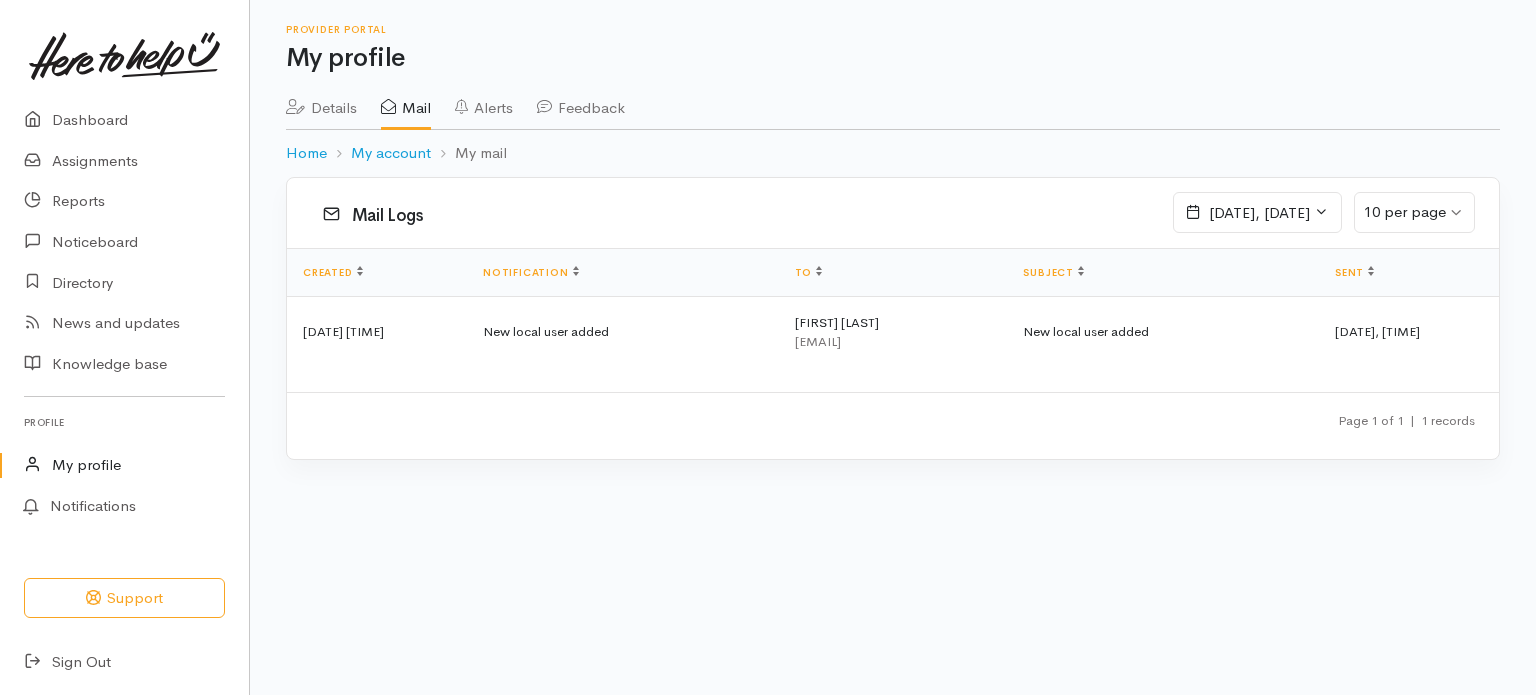 scroll, scrollTop: 0, scrollLeft: 0, axis: both 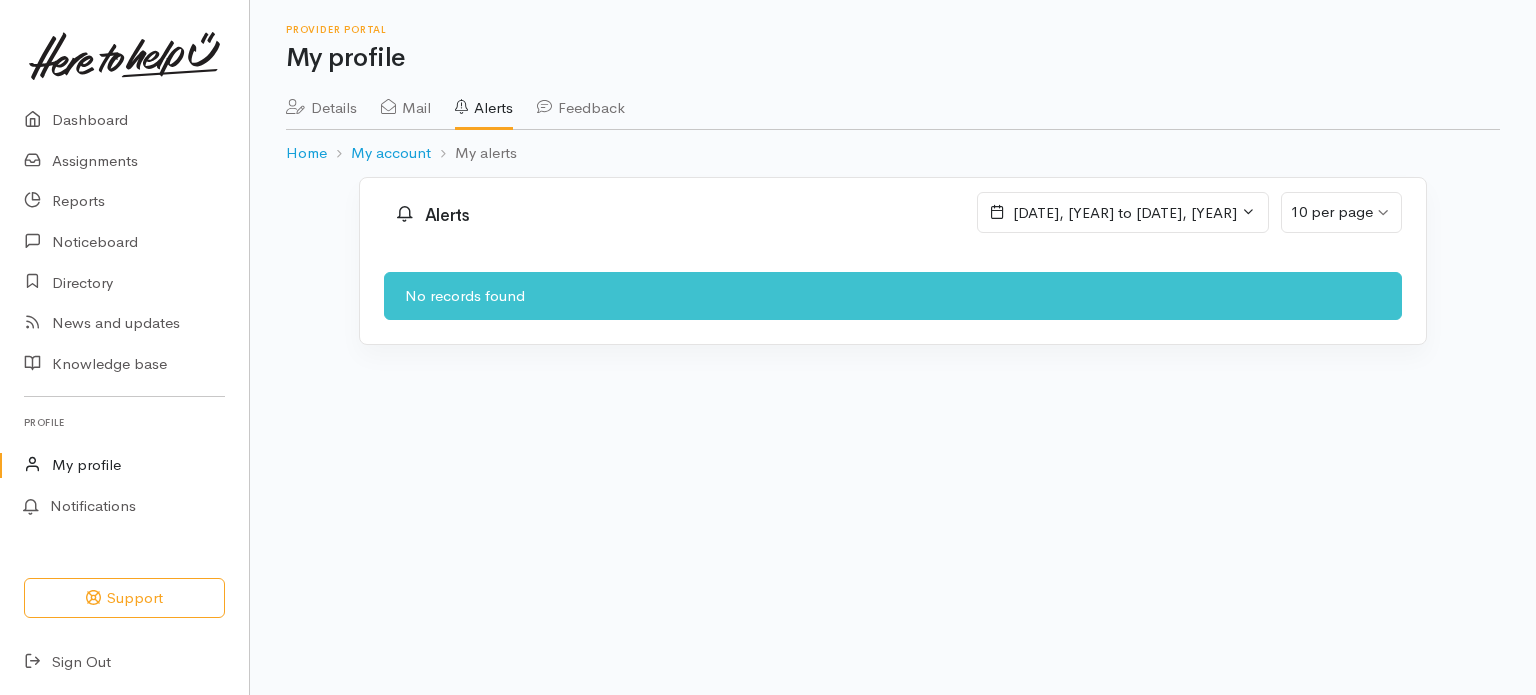 click on "Feedback" at bounding box center [581, 101] 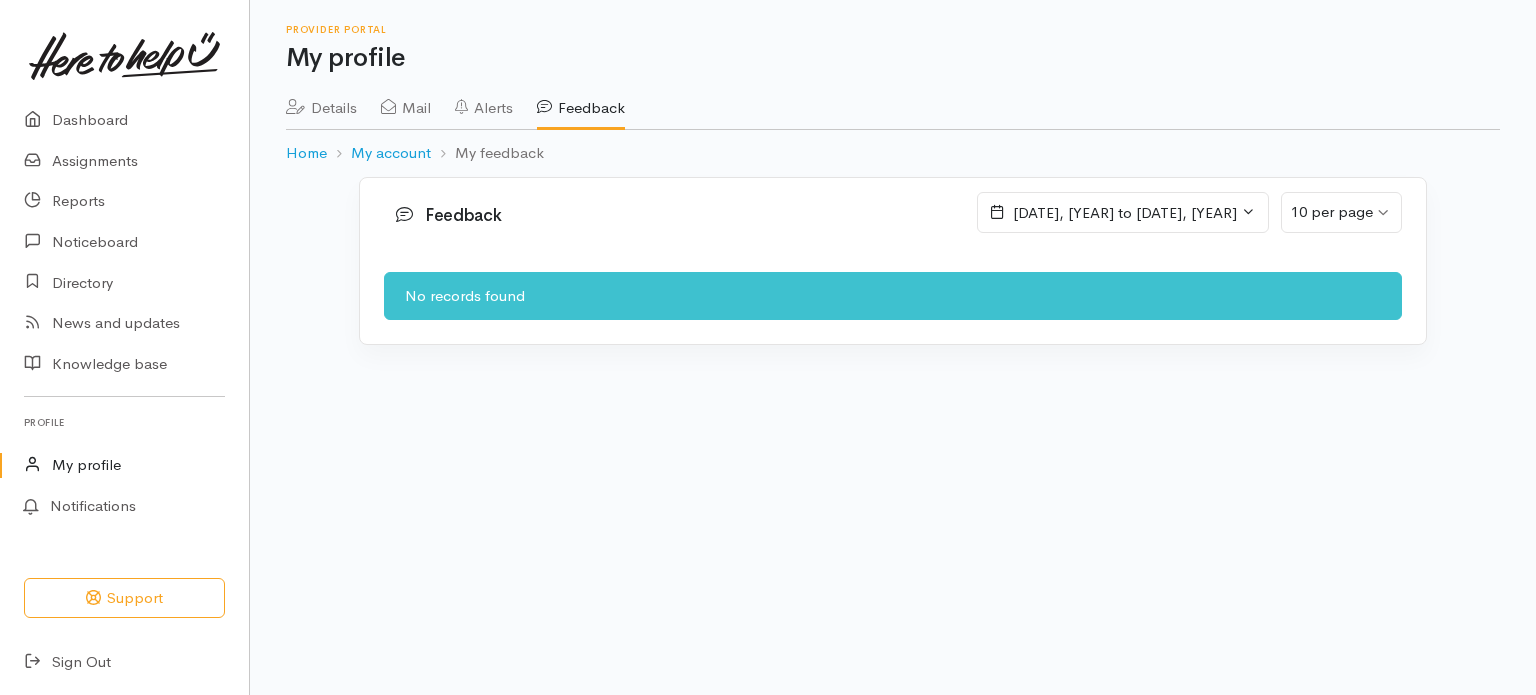 scroll, scrollTop: 0, scrollLeft: 0, axis: both 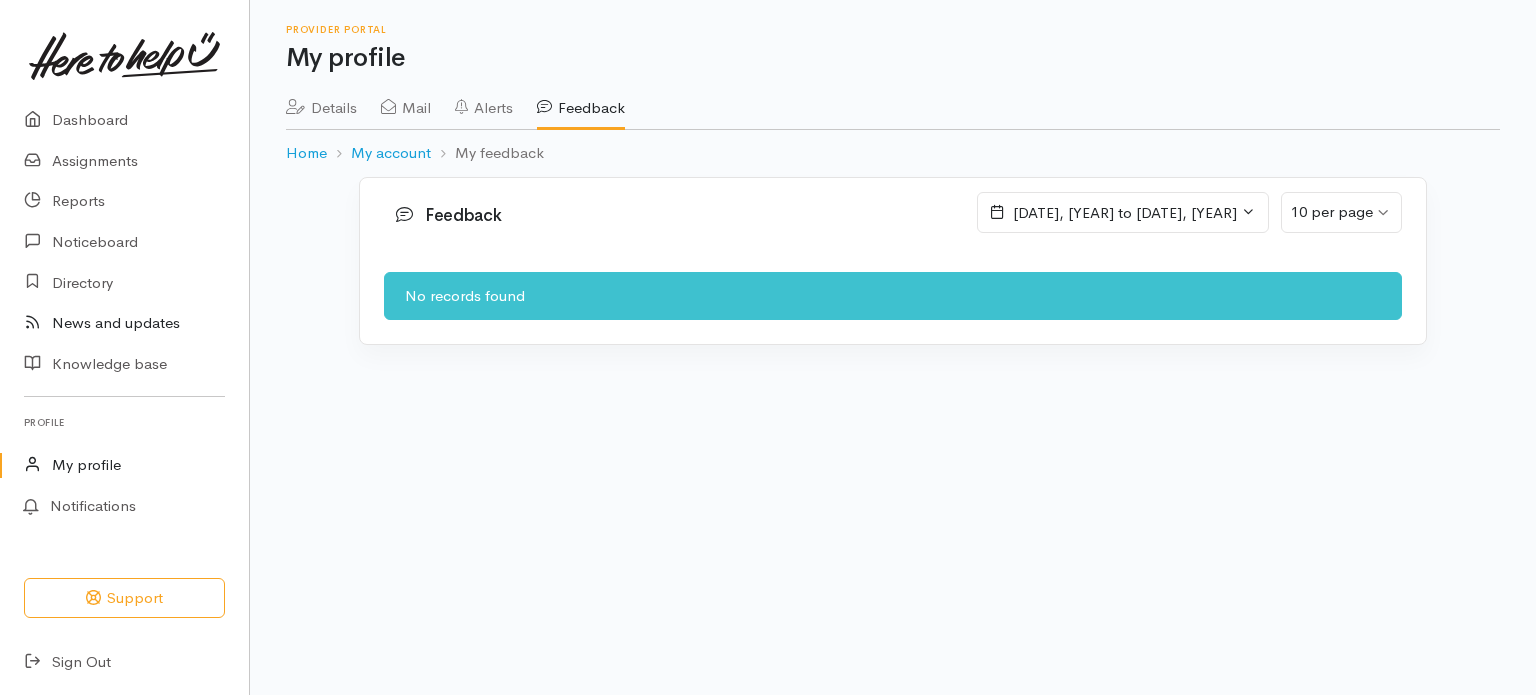 click on "News and updates" at bounding box center [124, 323] 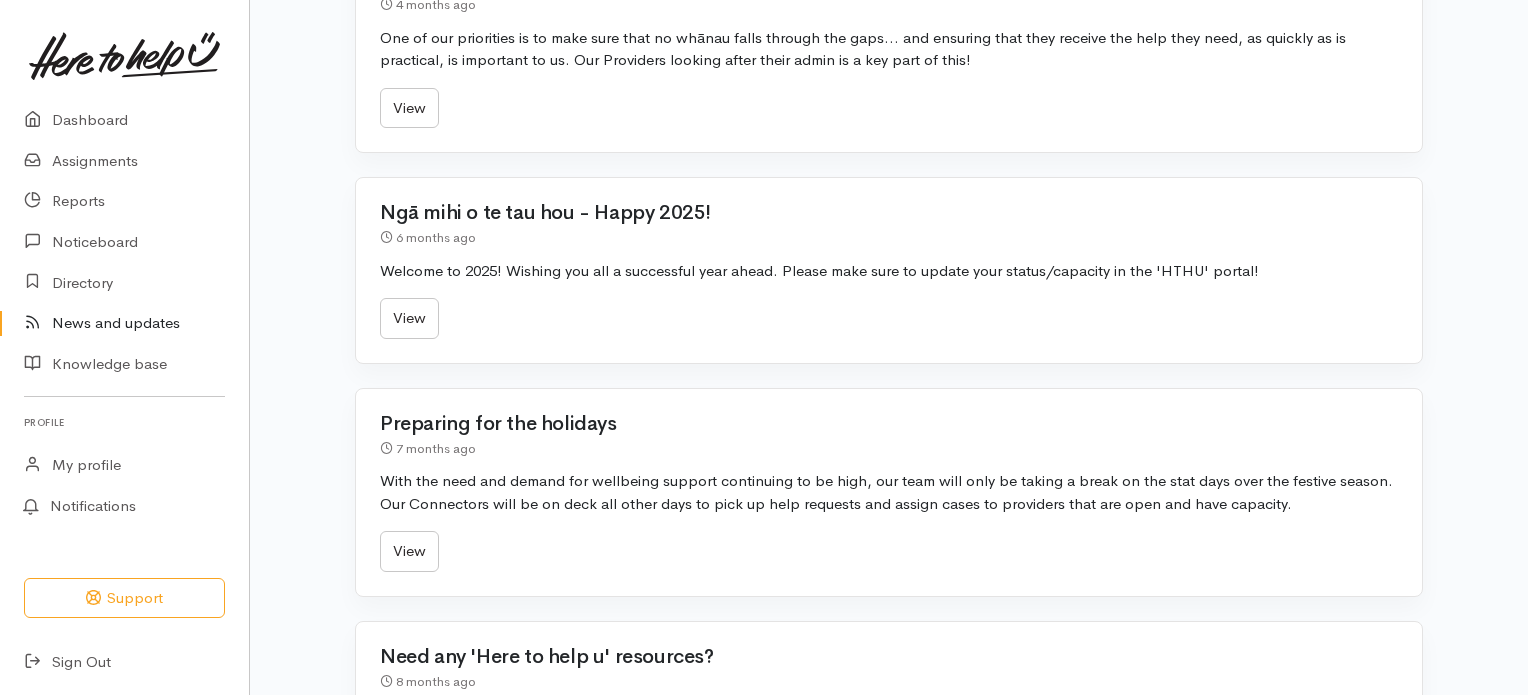 scroll, scrollTop: 300, scrollLeft: 0, axis: vertical 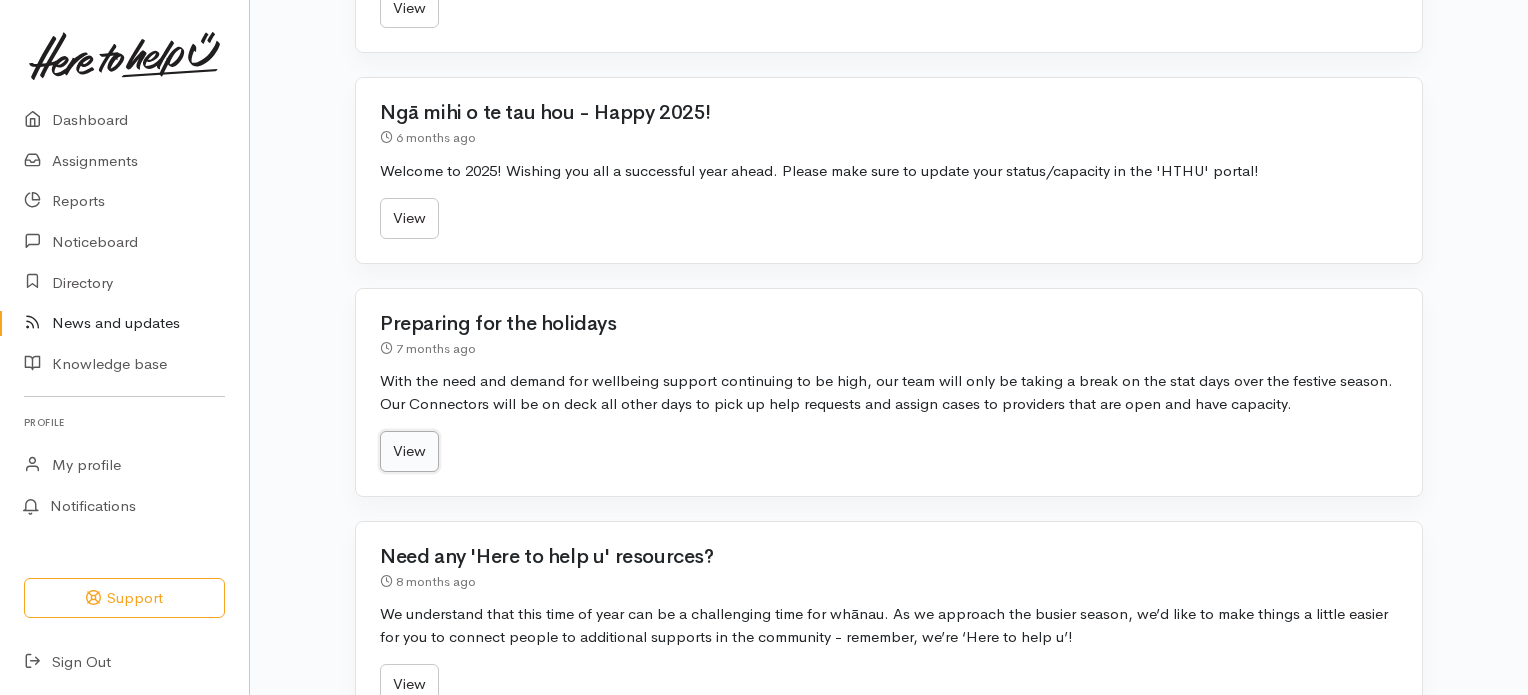 click on "View" at bounding box center (409, 451) 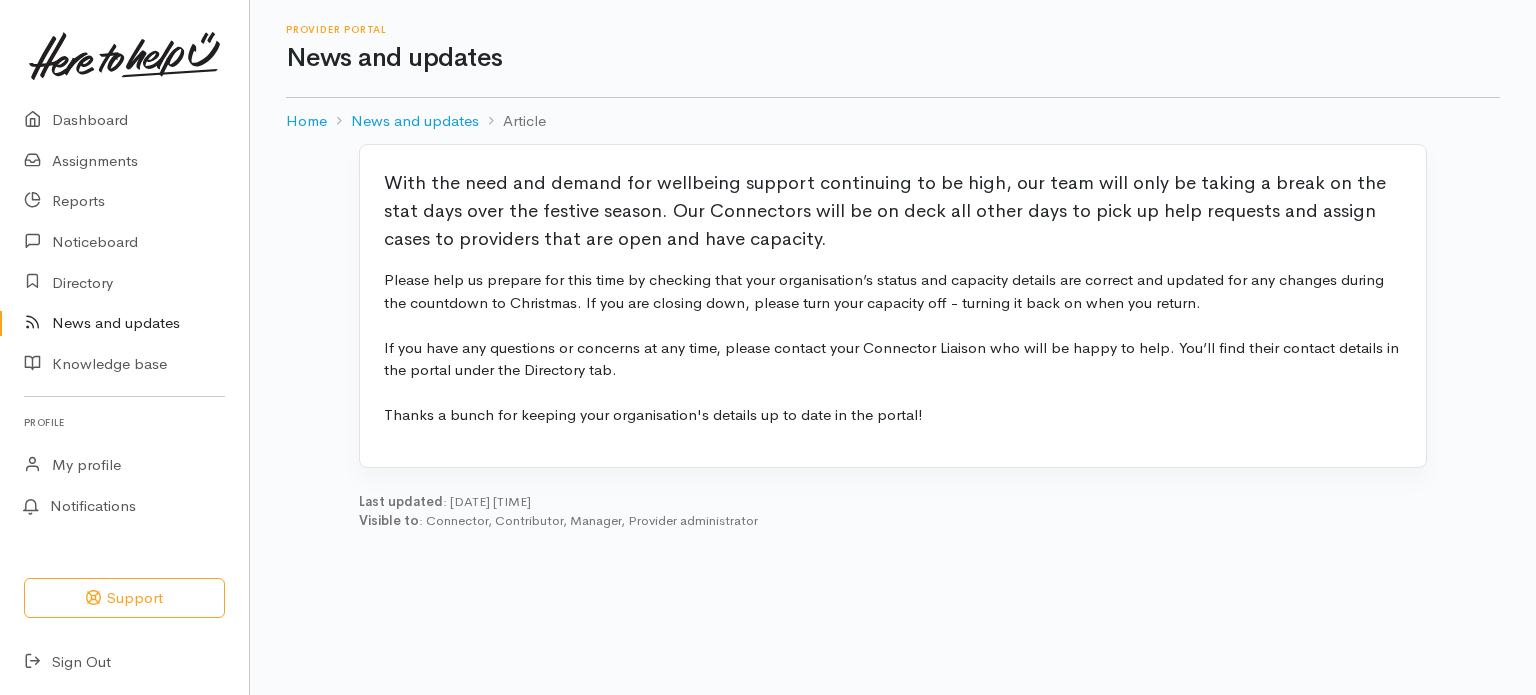 scroll, scrollTop: 0, scrollLeft: 0, axis: both 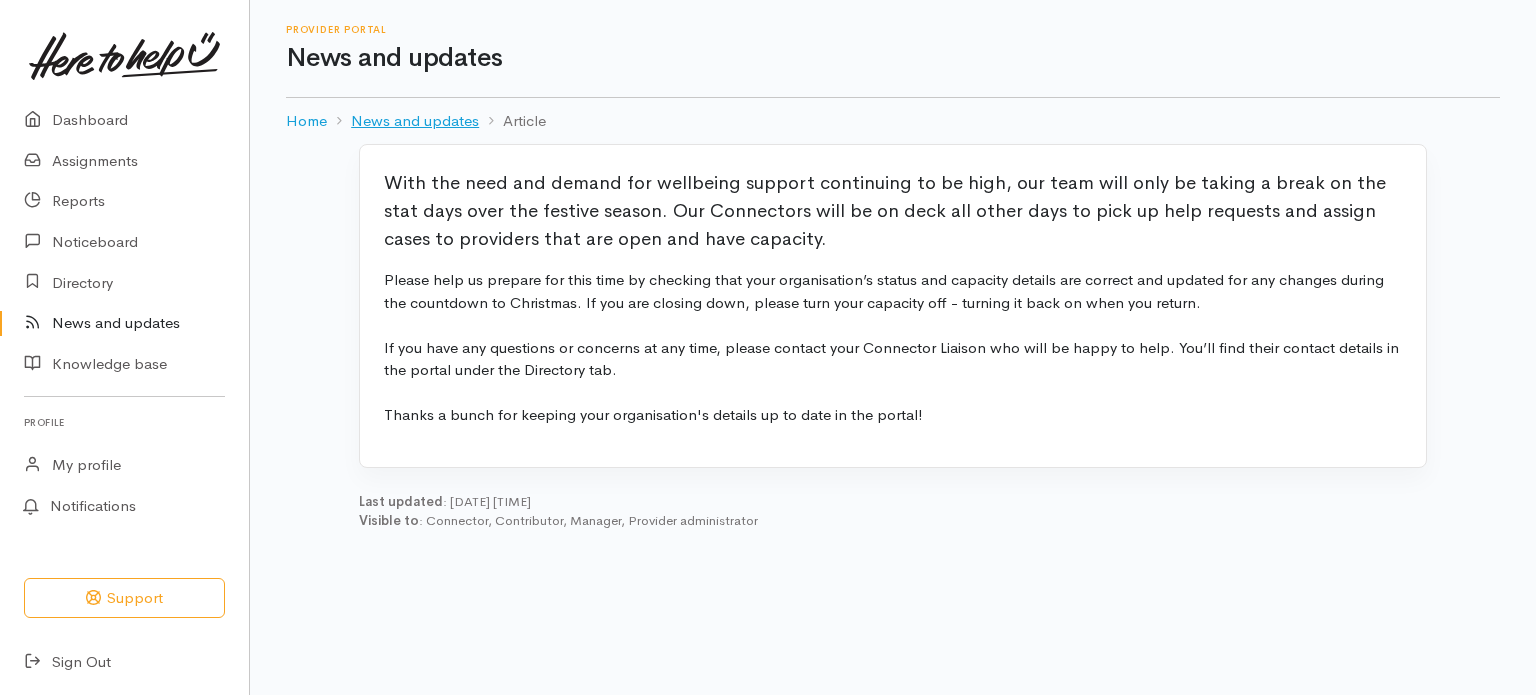click on "News and updates" at bounding box center [415, 121] 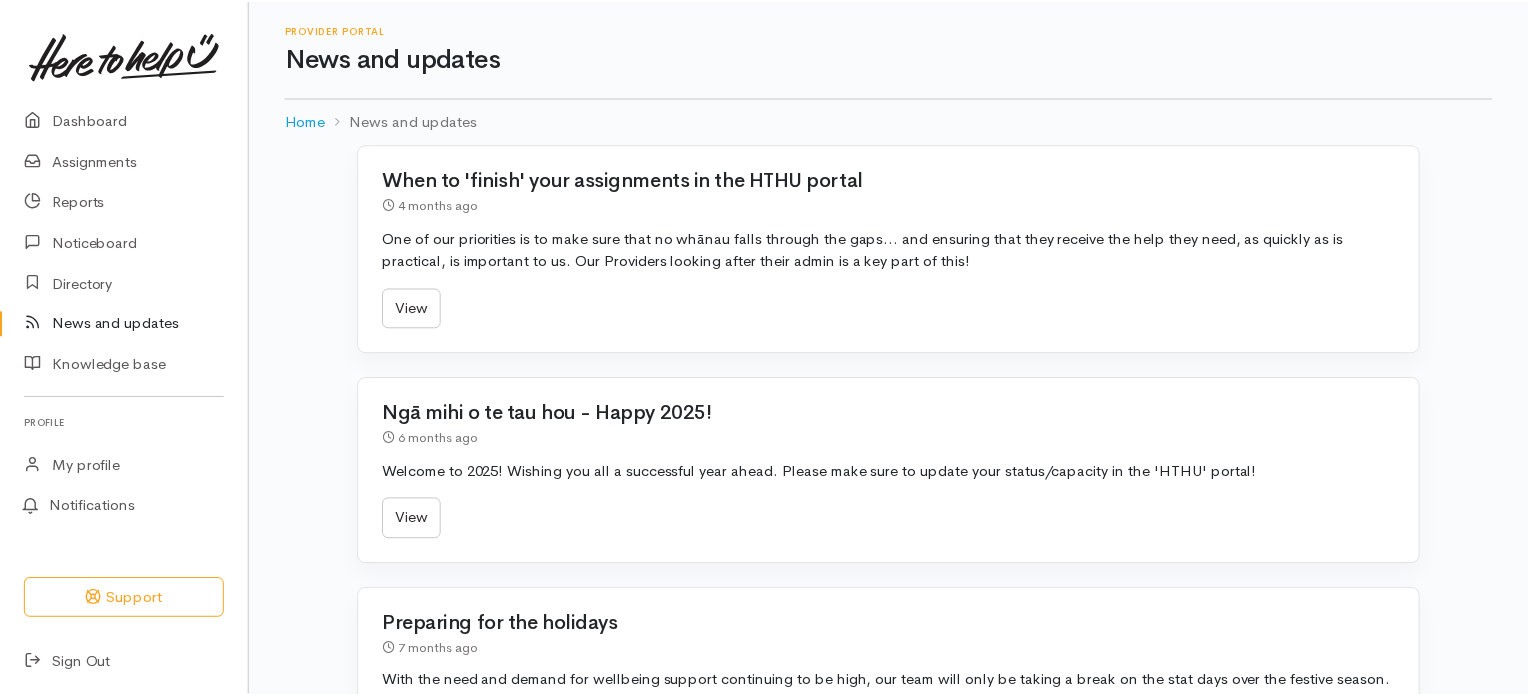 scroll, scrollTop: 0, scrollLeft: 0, axis: both 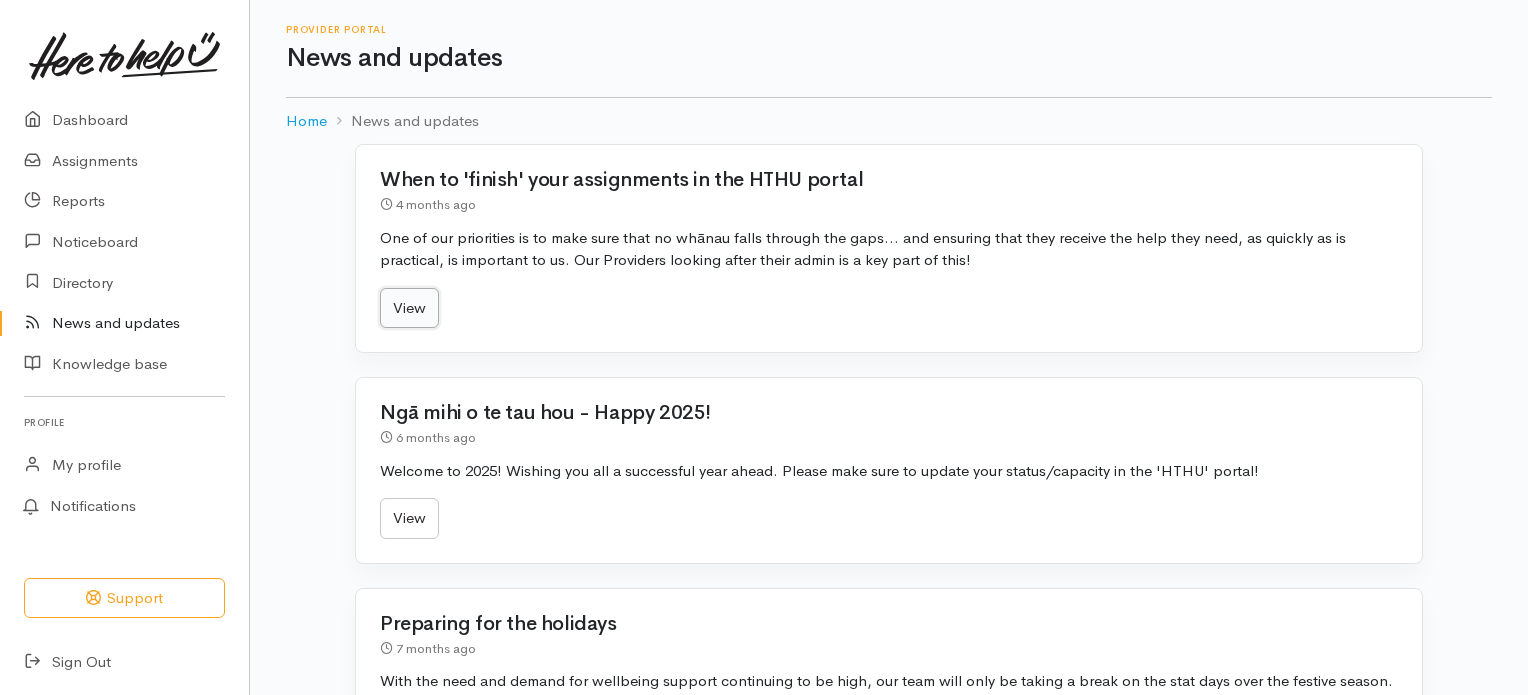 click on "View" at bounding box center (409, 308) 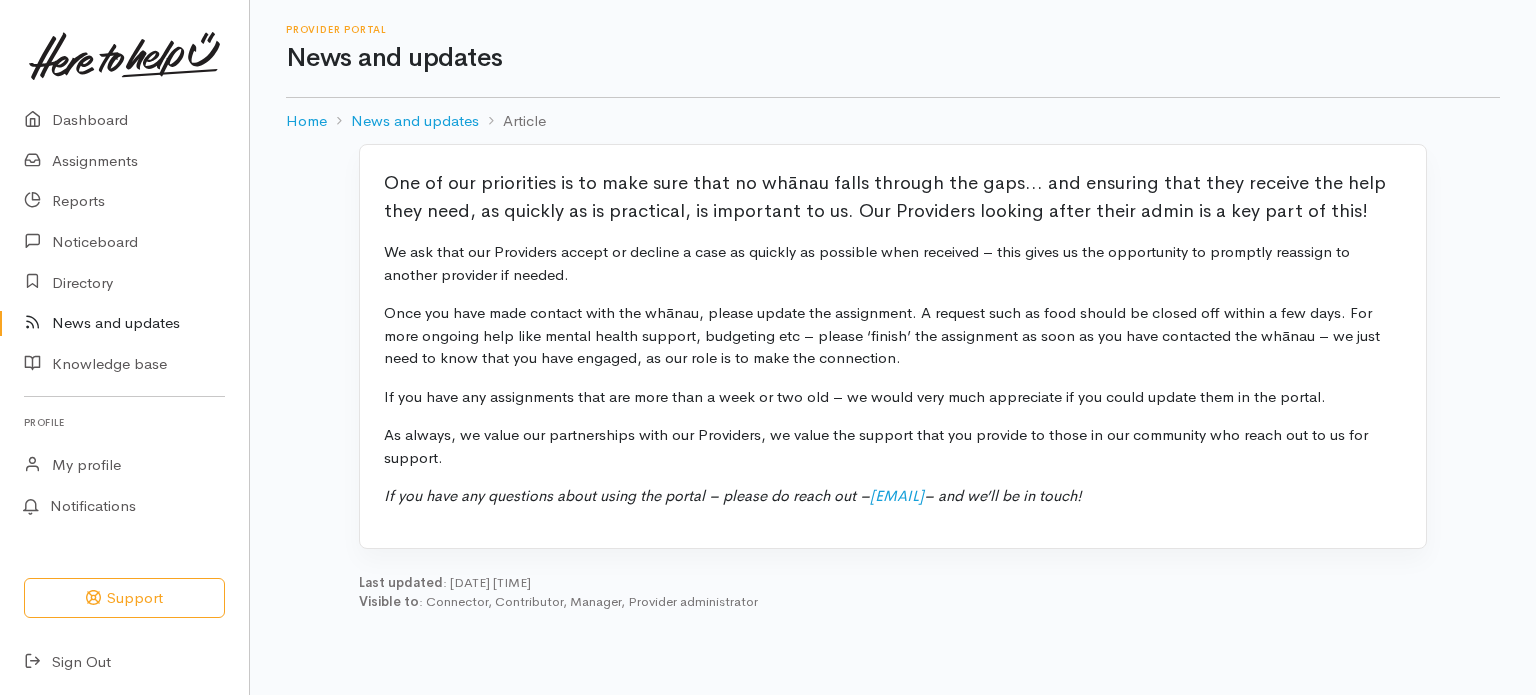 scroll, scrollTop: 0, scrollLeft: 0, axis: both 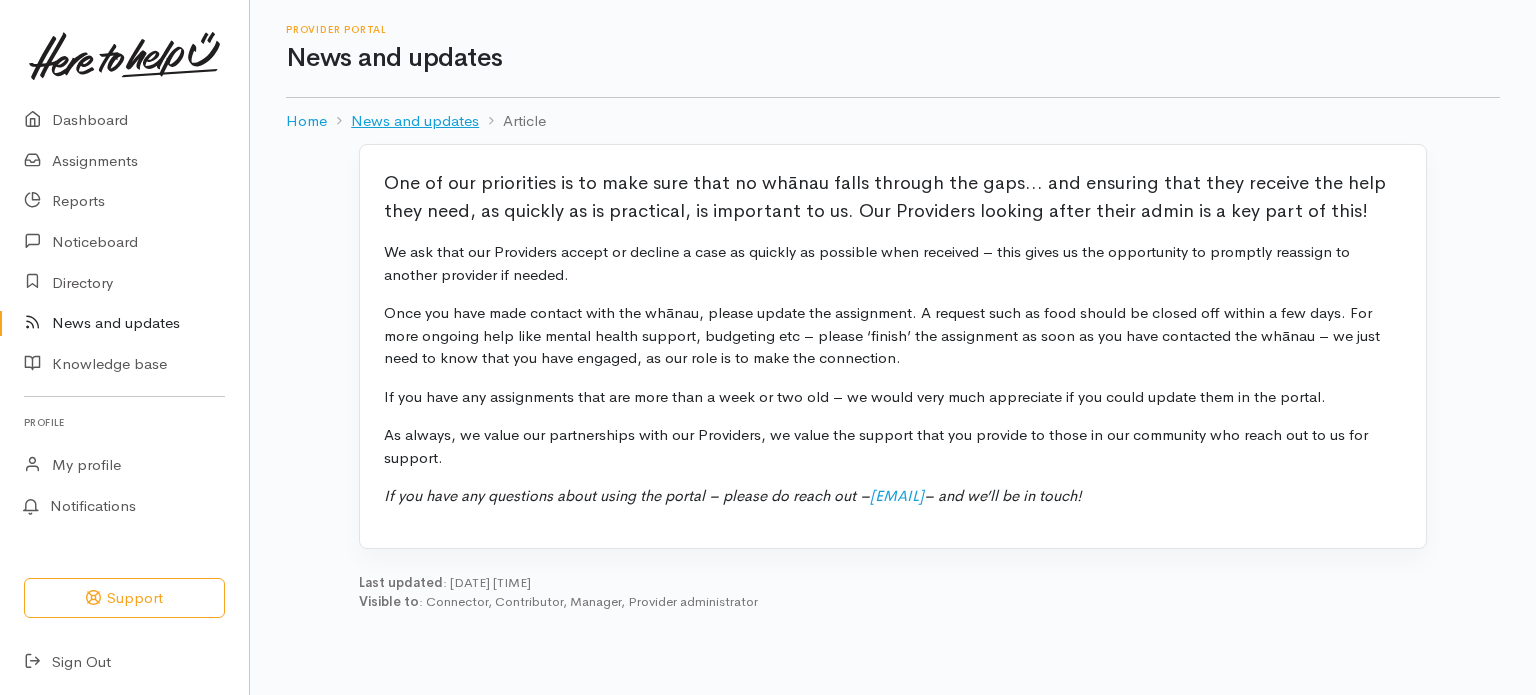 click on "News and updates" at bounding box center (415, 121) 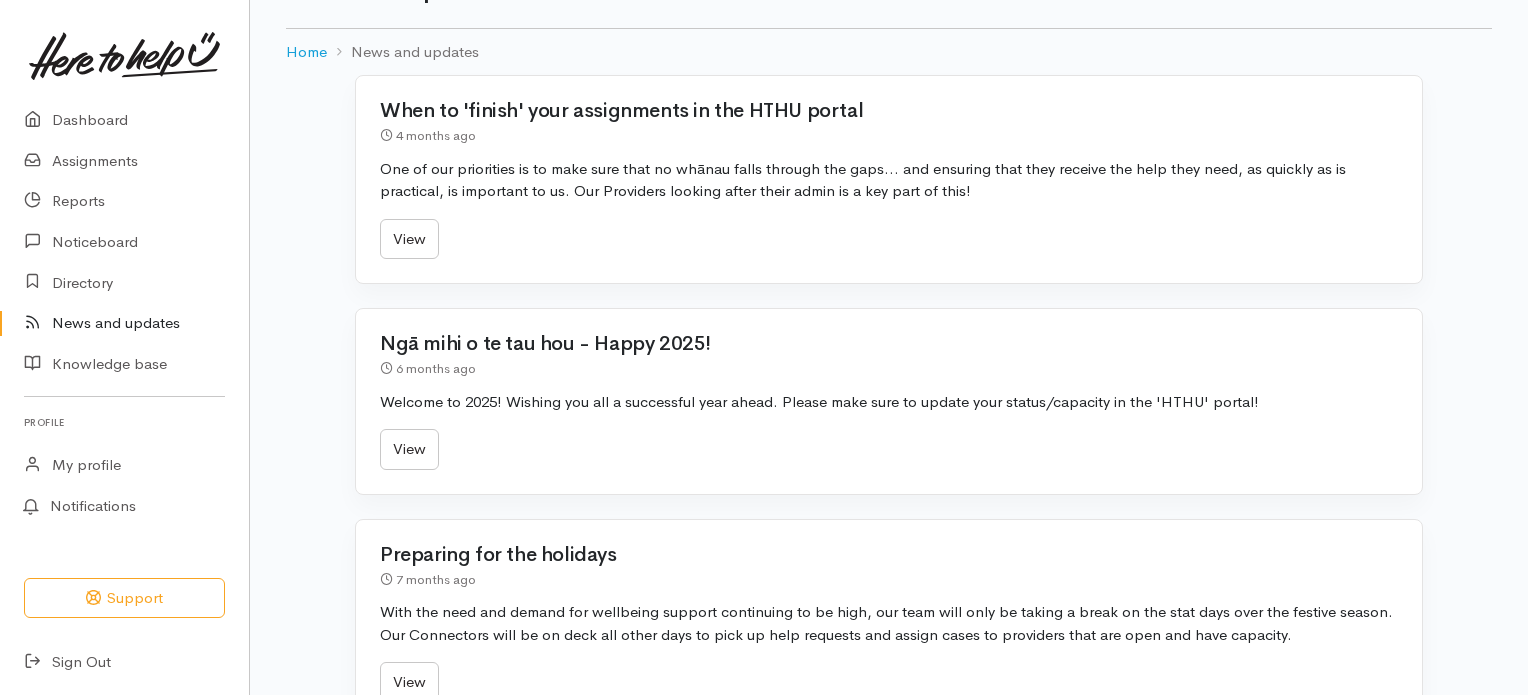 scroll, scrollTop: 0, scrollLeft: 0, axis: both 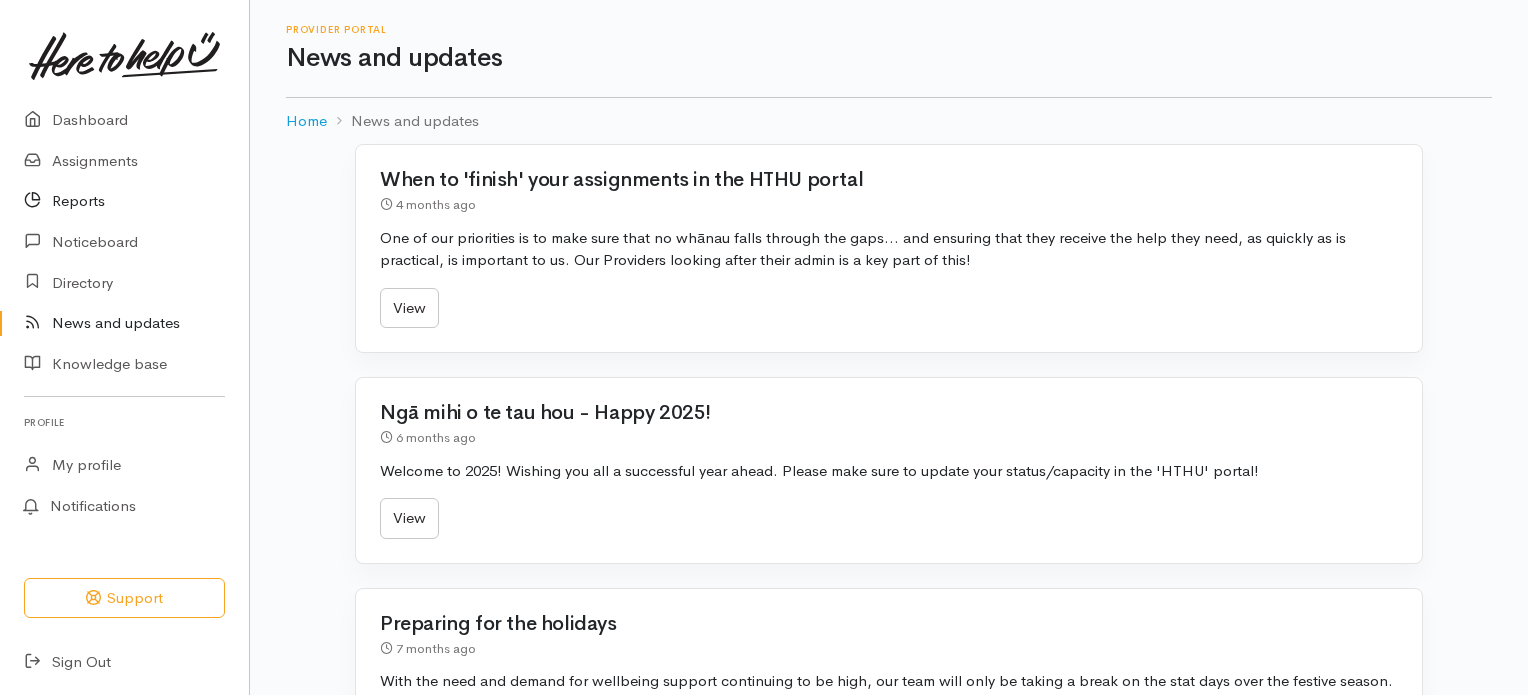 click on "Reports" at bounding box center [124, 201] 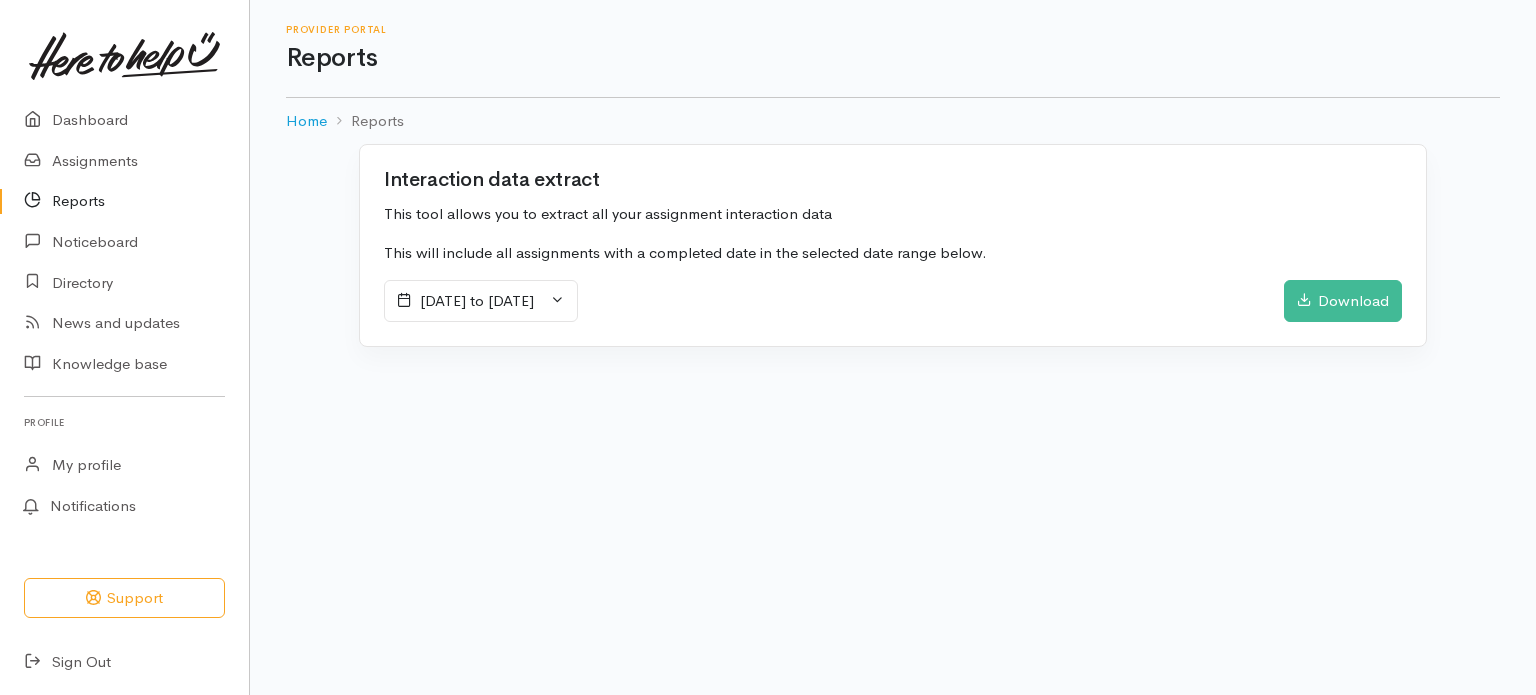 scroll, scrollTop: 0, scrollLeft: 0, axis: both 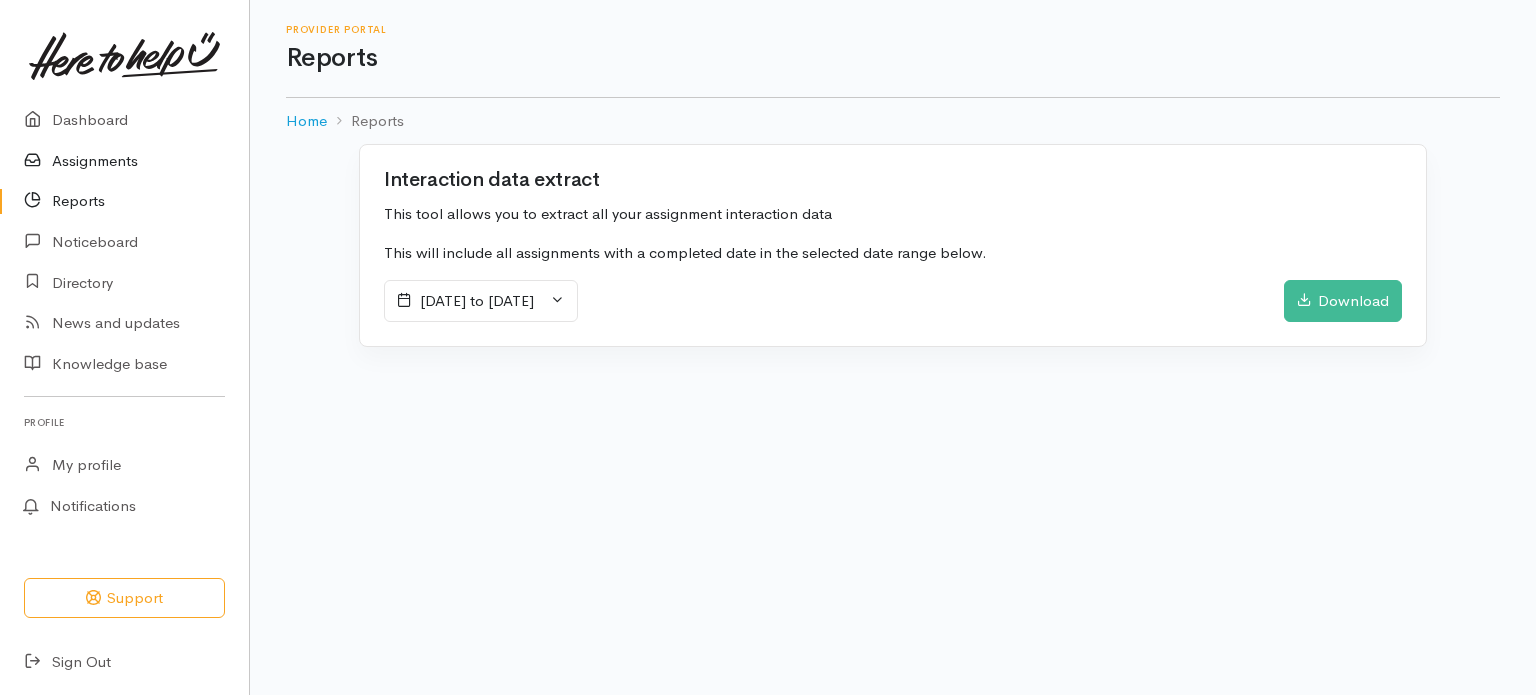 click on "Assignments" at bounding box center [124, 161] 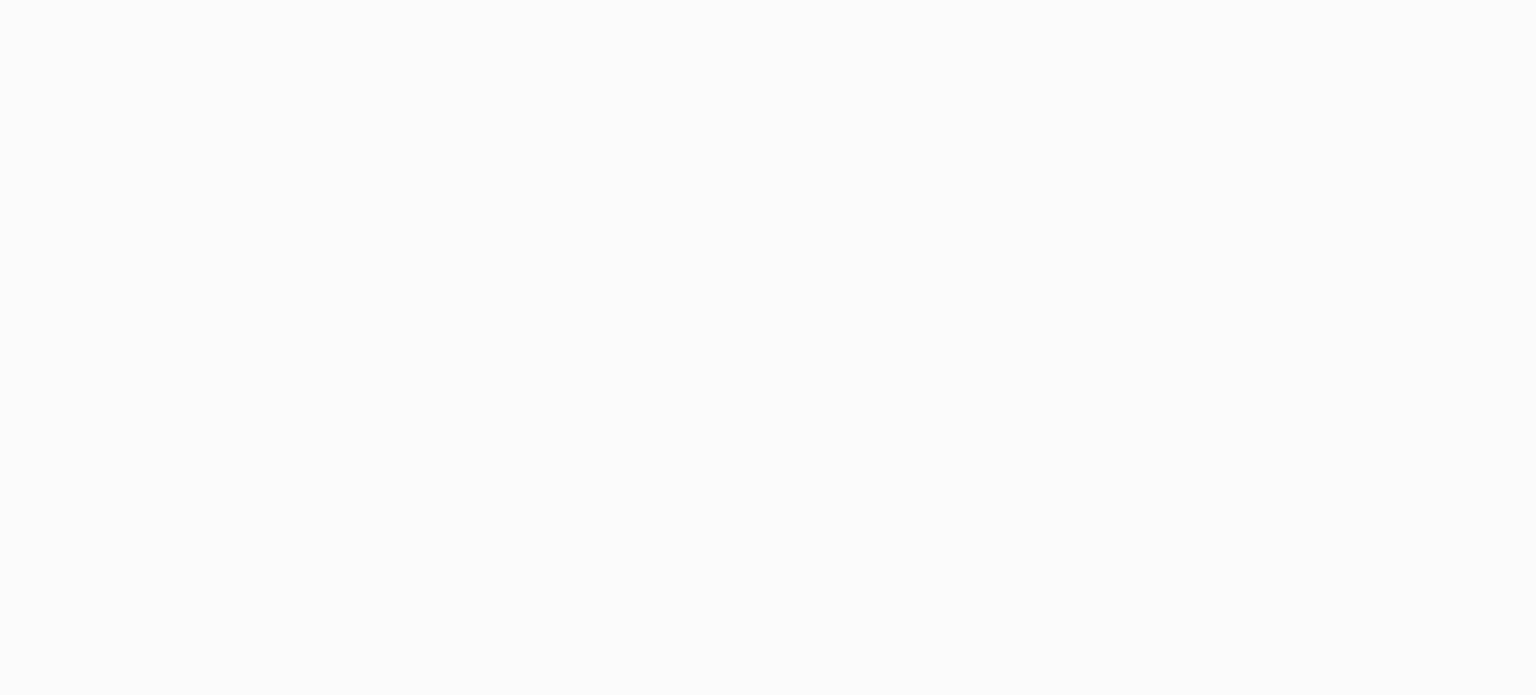scroll, scrollTop: 0, scrollLeft: 0, axis: both 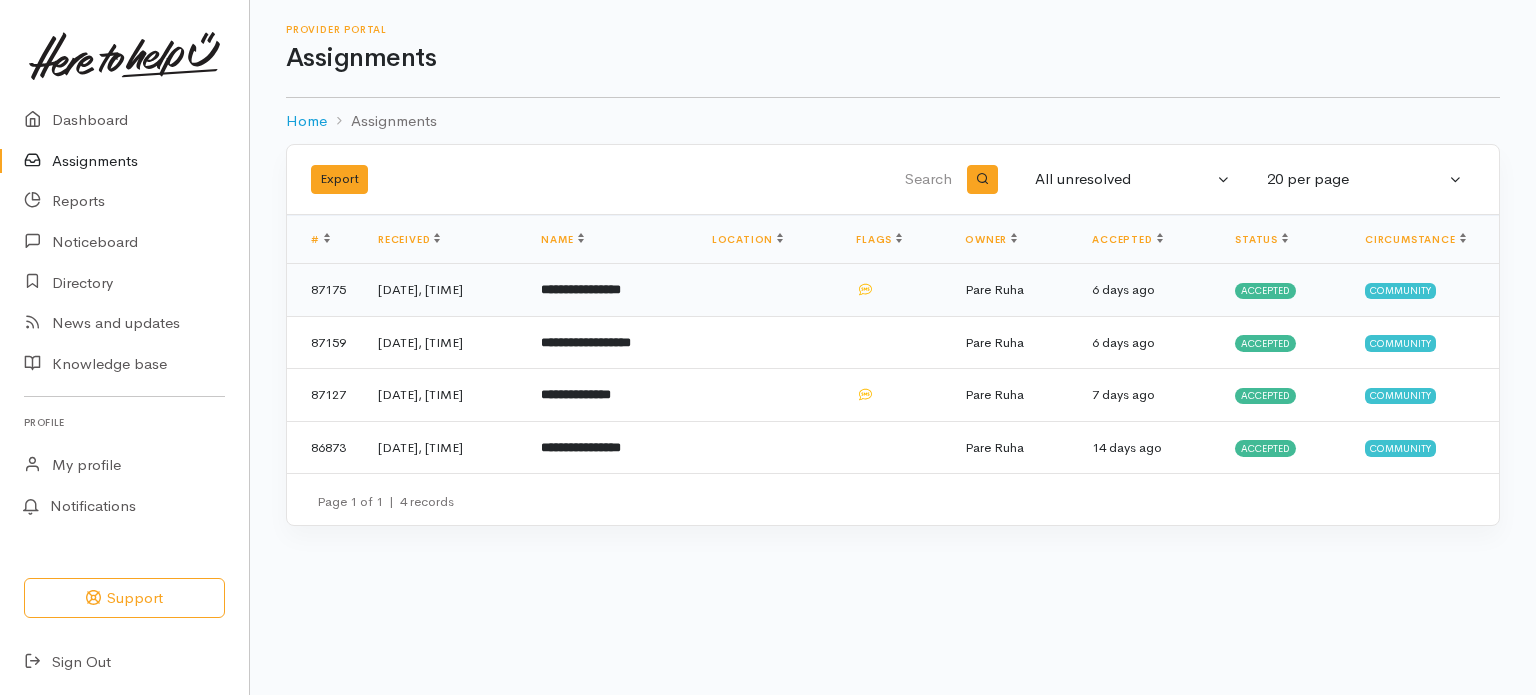 click on "**********" at bounding box center (581, 289) 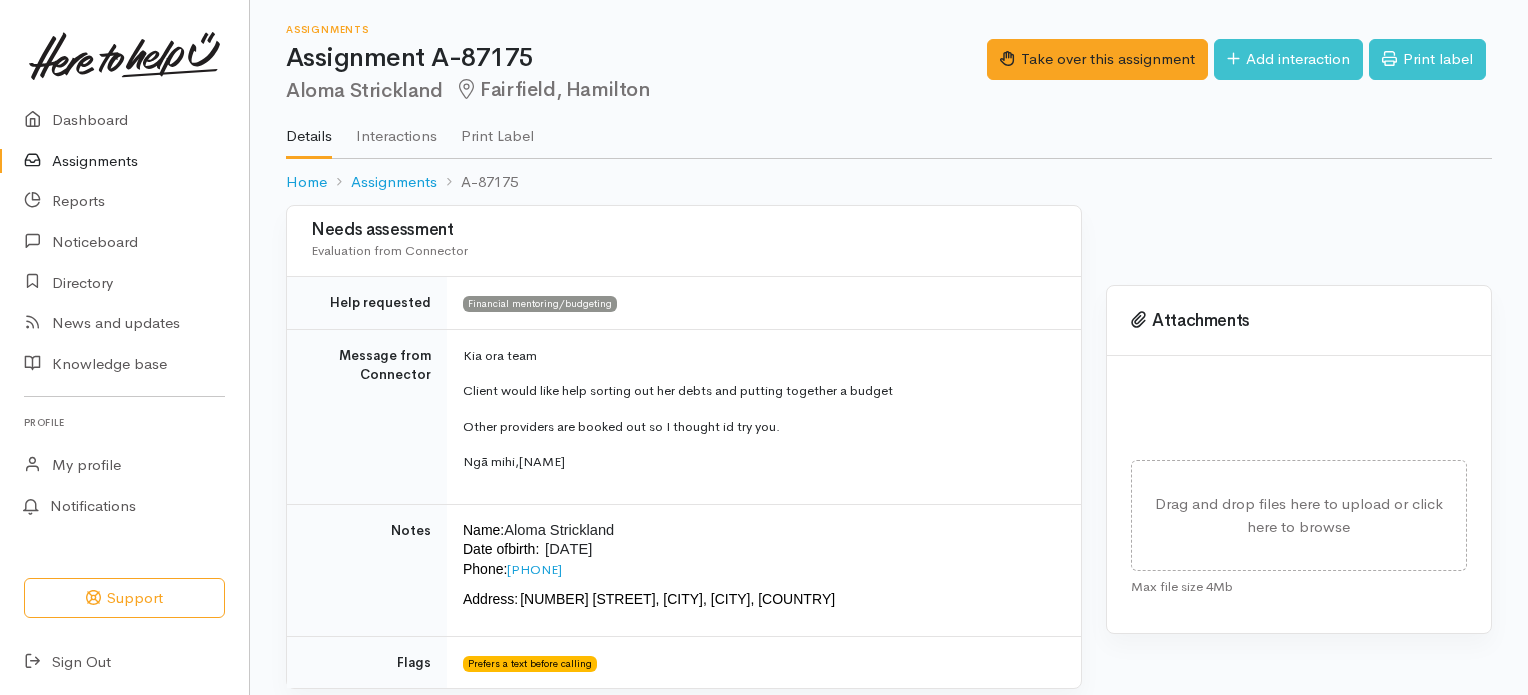 scroll, scrollTop: 0, scrollLeft: 0, axis: both 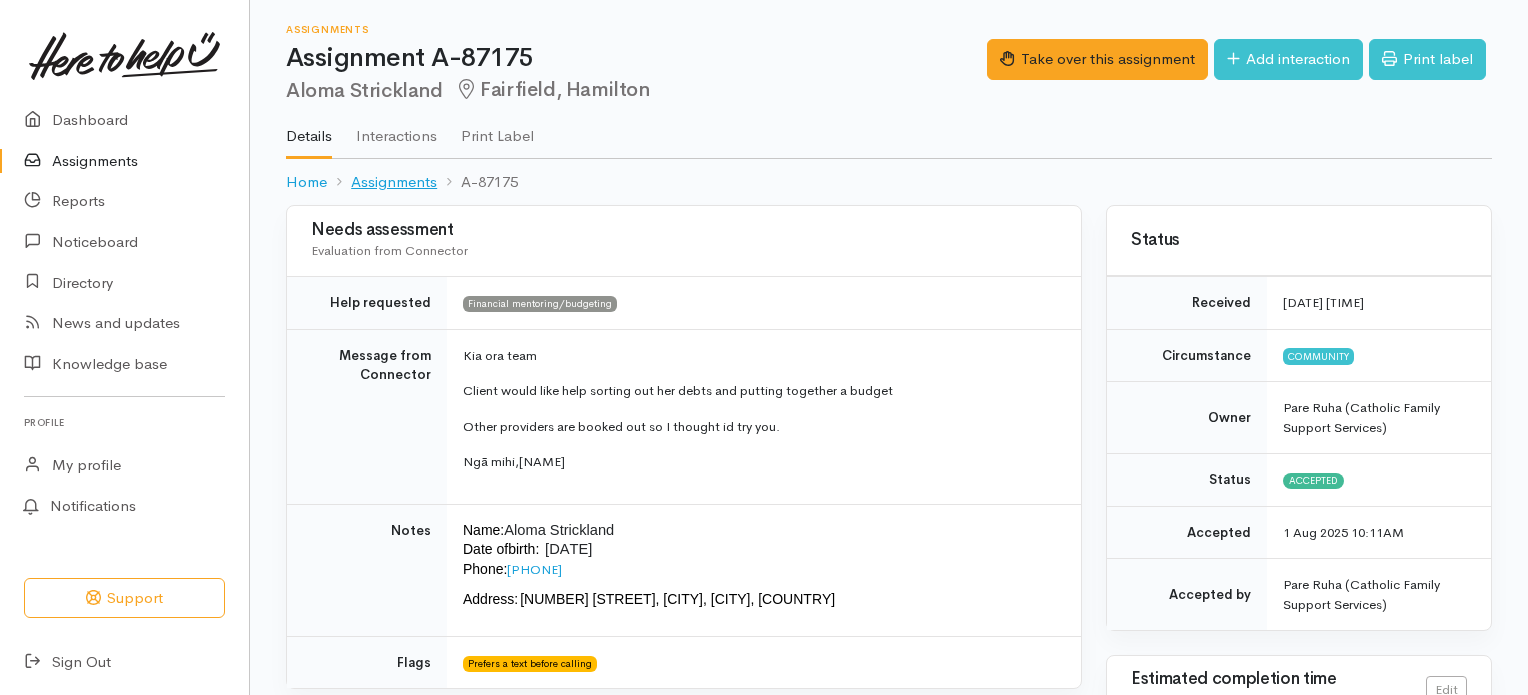 click on "Assignments" at bounding box center (394, 182) 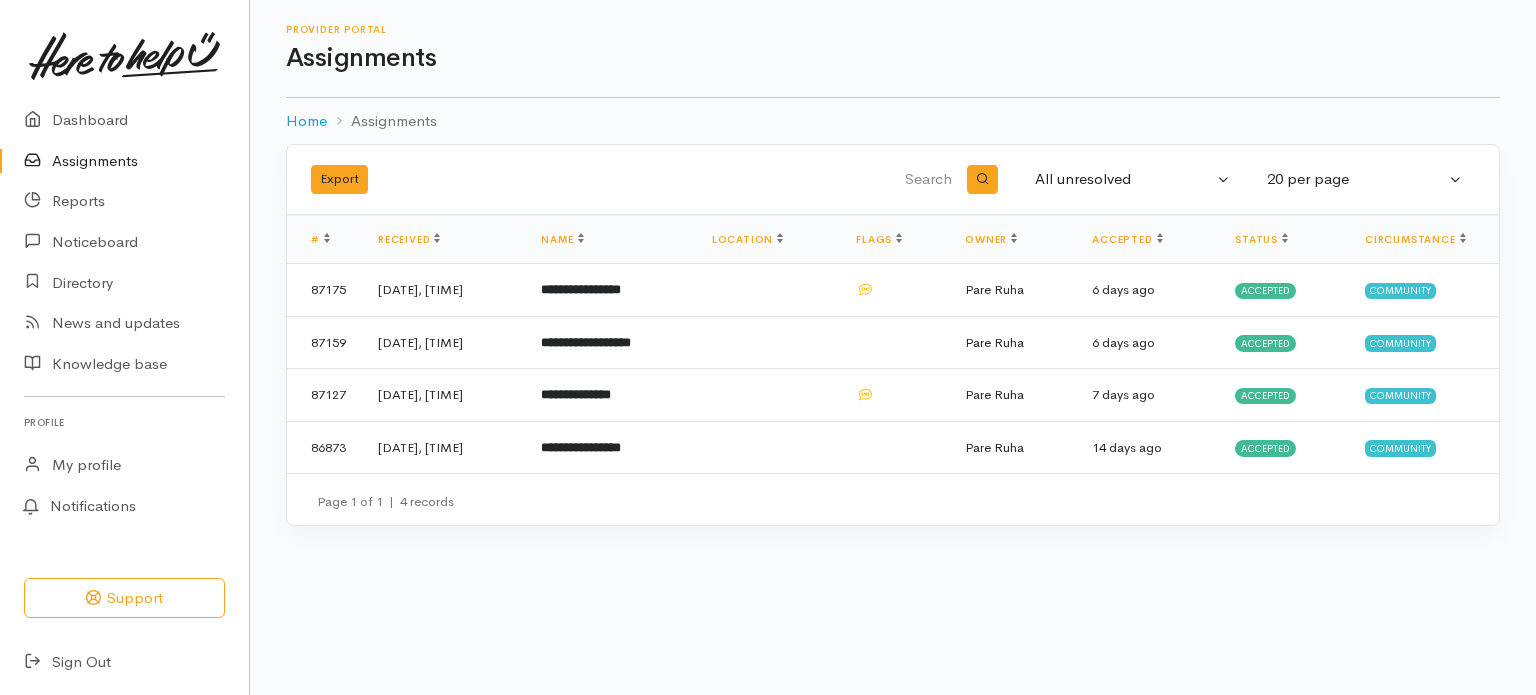 scroll, scrollTop: 0, scrollLeft: 0, axis: both 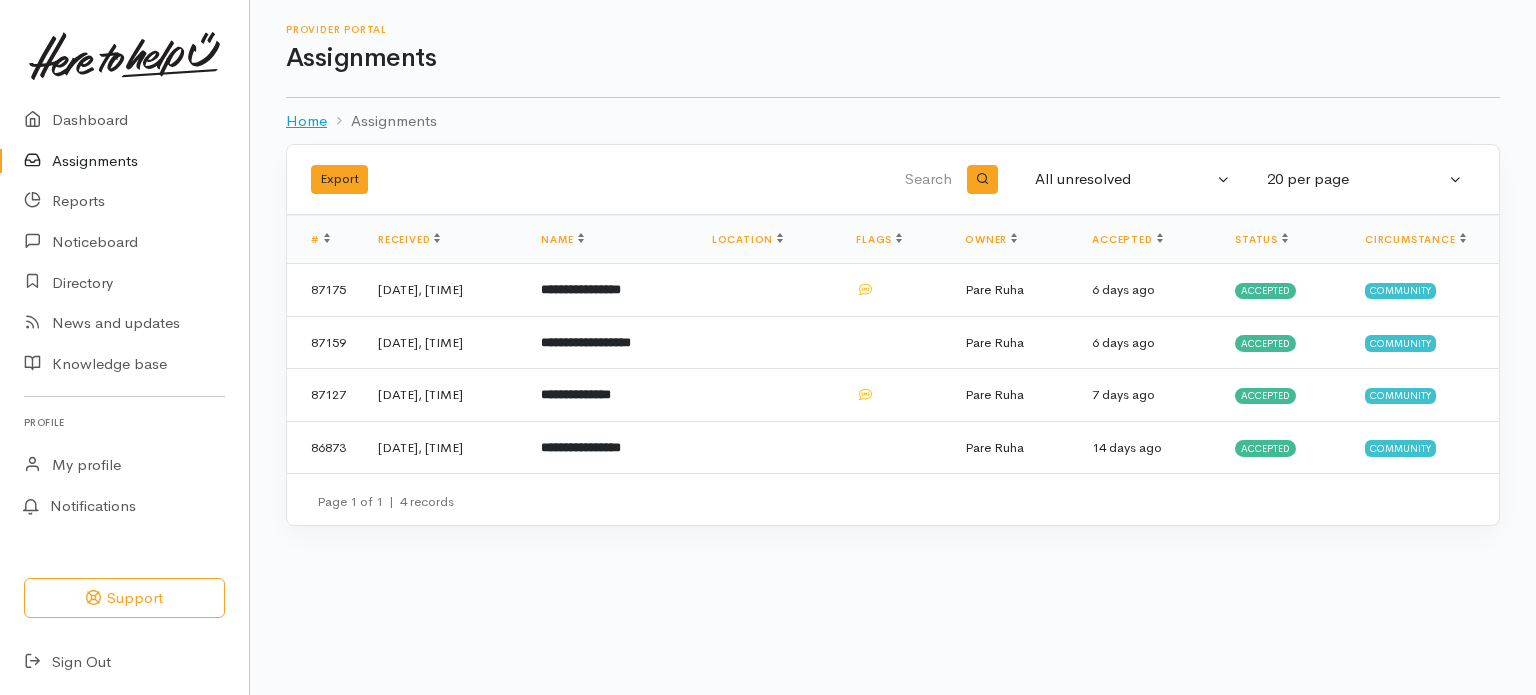 click on "Home" at bounding box center (306, 121) 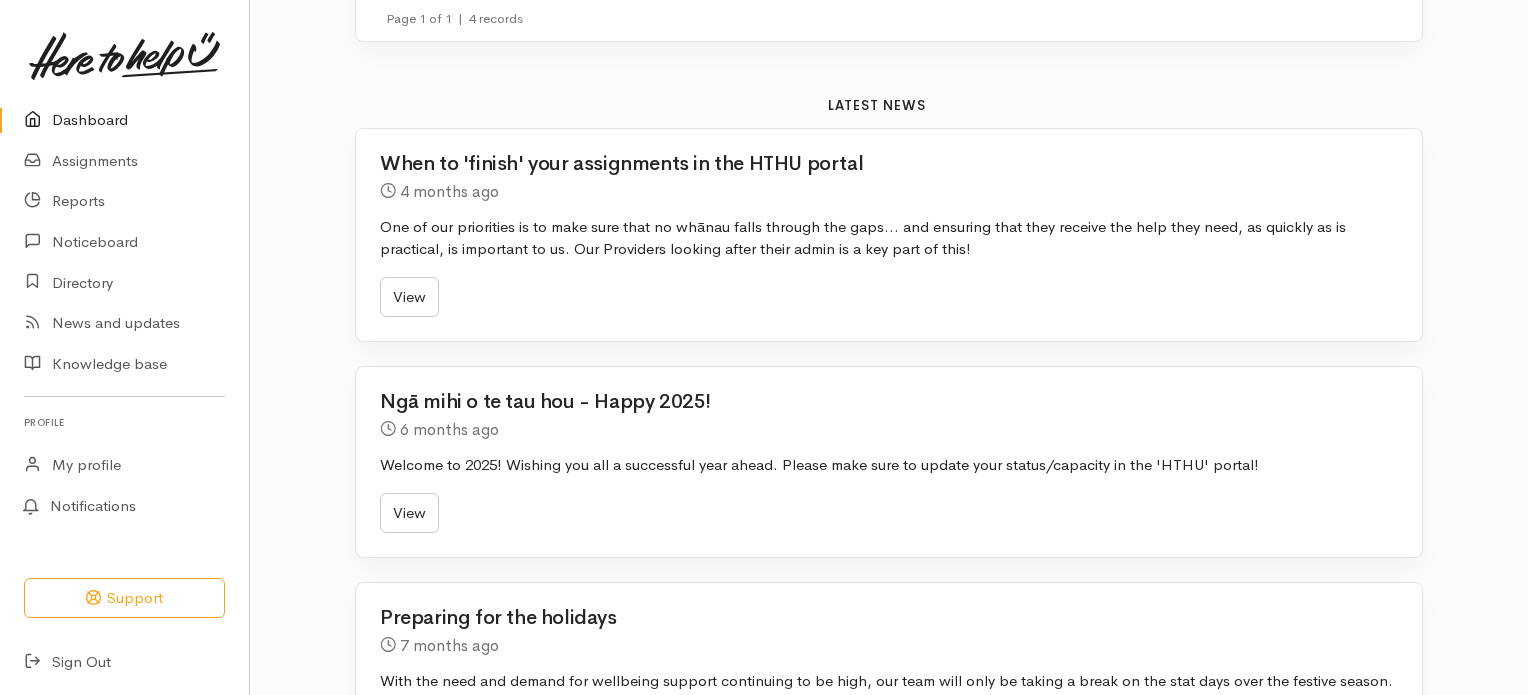 scroll, scrollTop: 800, scrollLeft: 0, axis: vertical 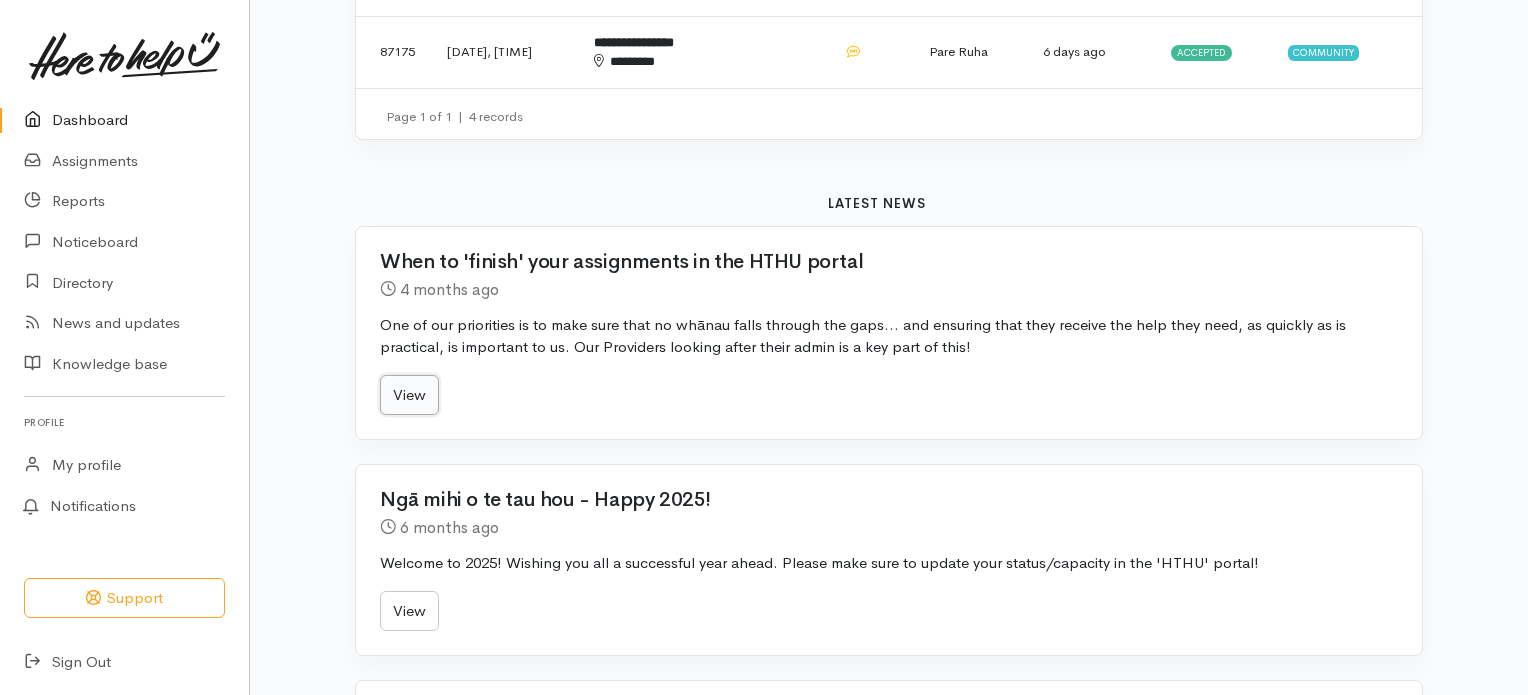 click on "View" at bounding box center (409, 395) 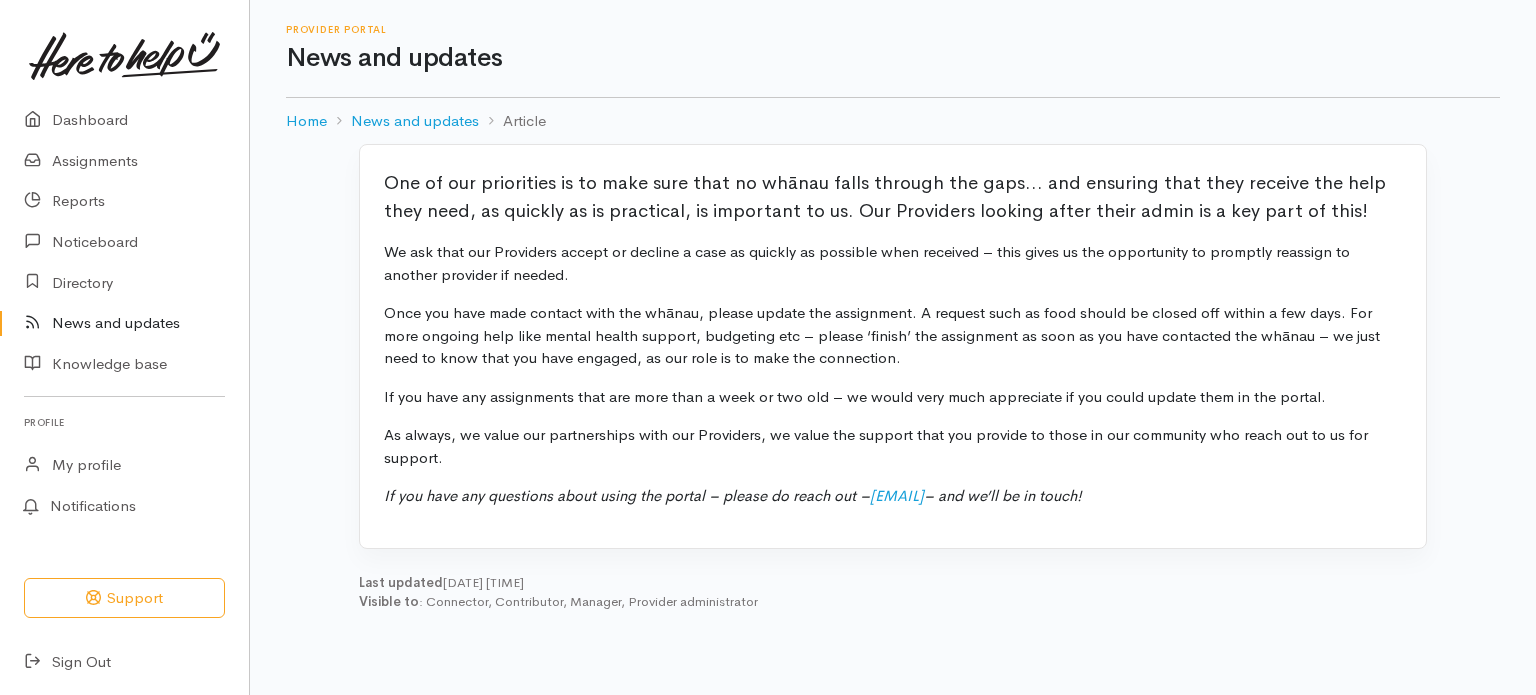 scroll, scrollTop: 0, scrollLeft: 0, axis: both 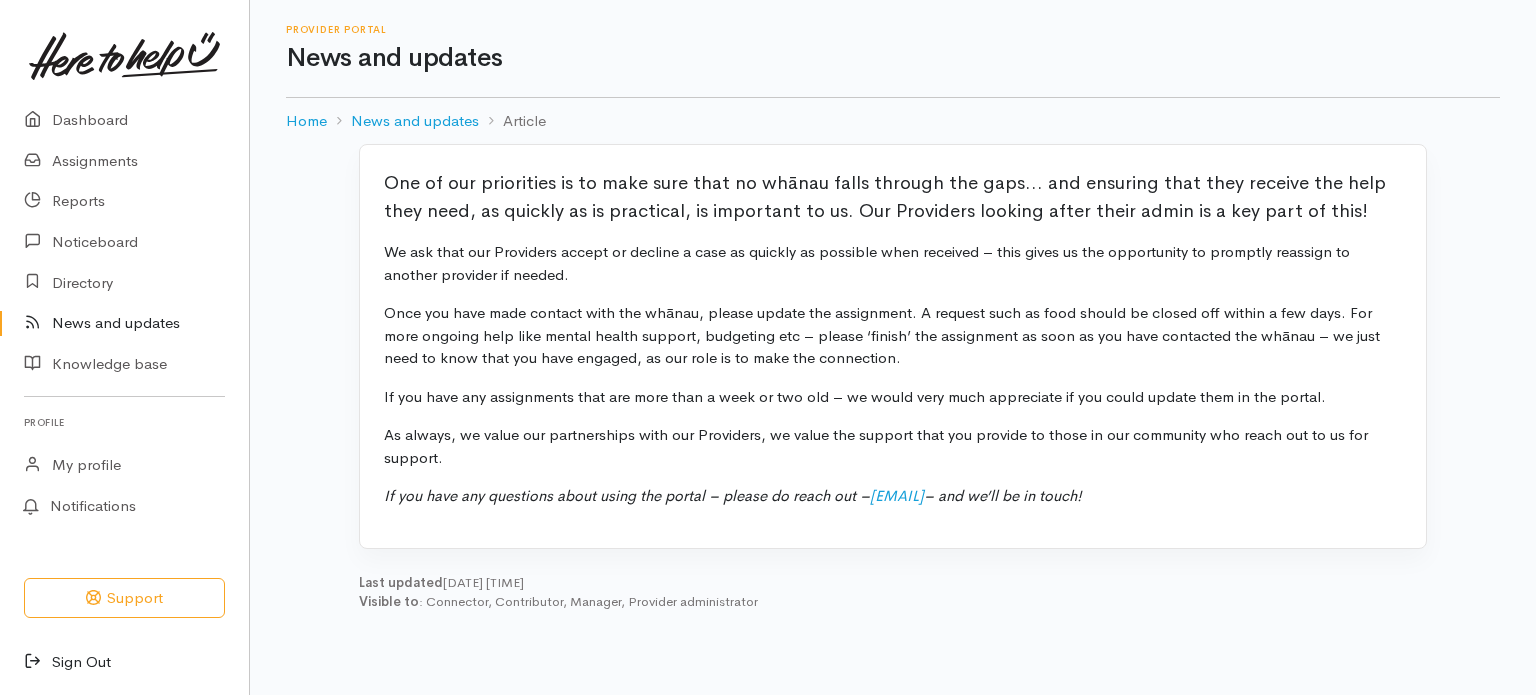 click on "Sign Out" at bounding box center (124, 662) 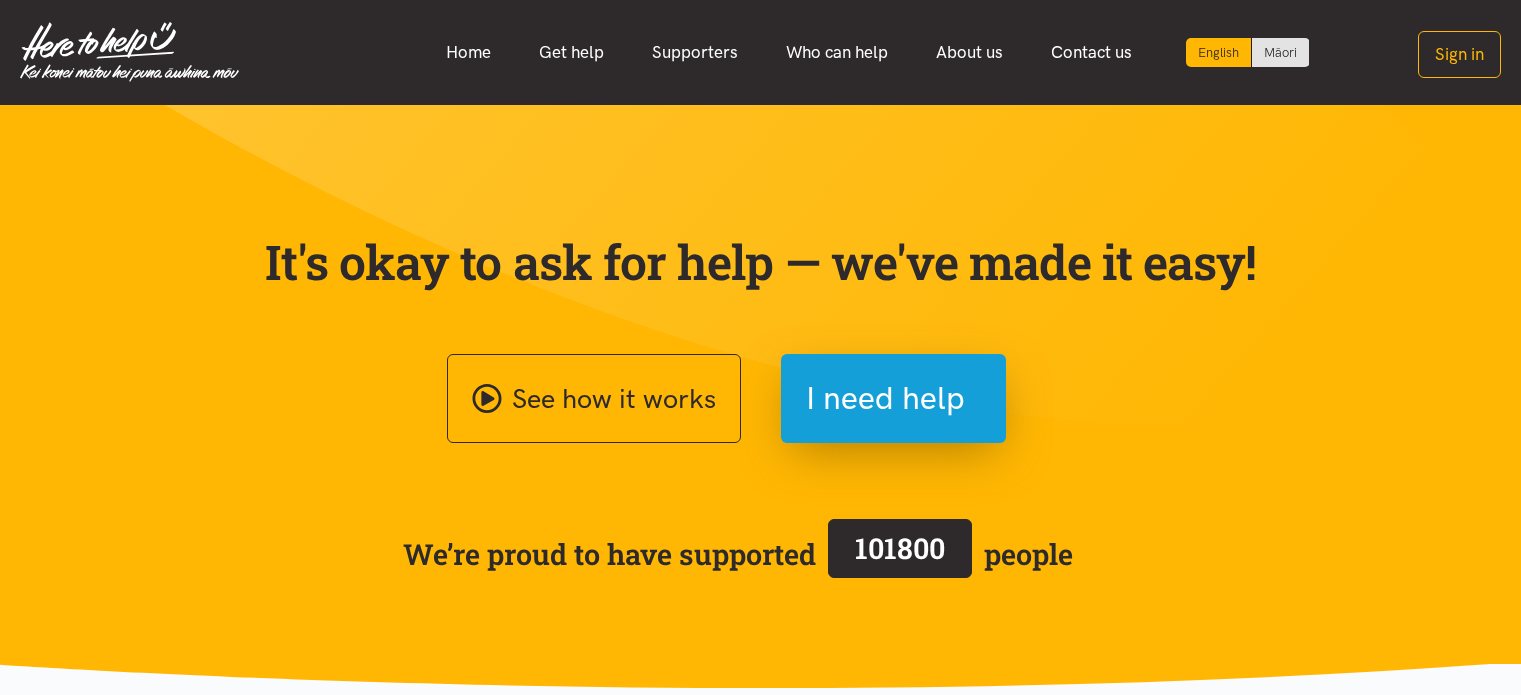 scroll, scrollTop: 0, scrollLeft: 0, axis: both 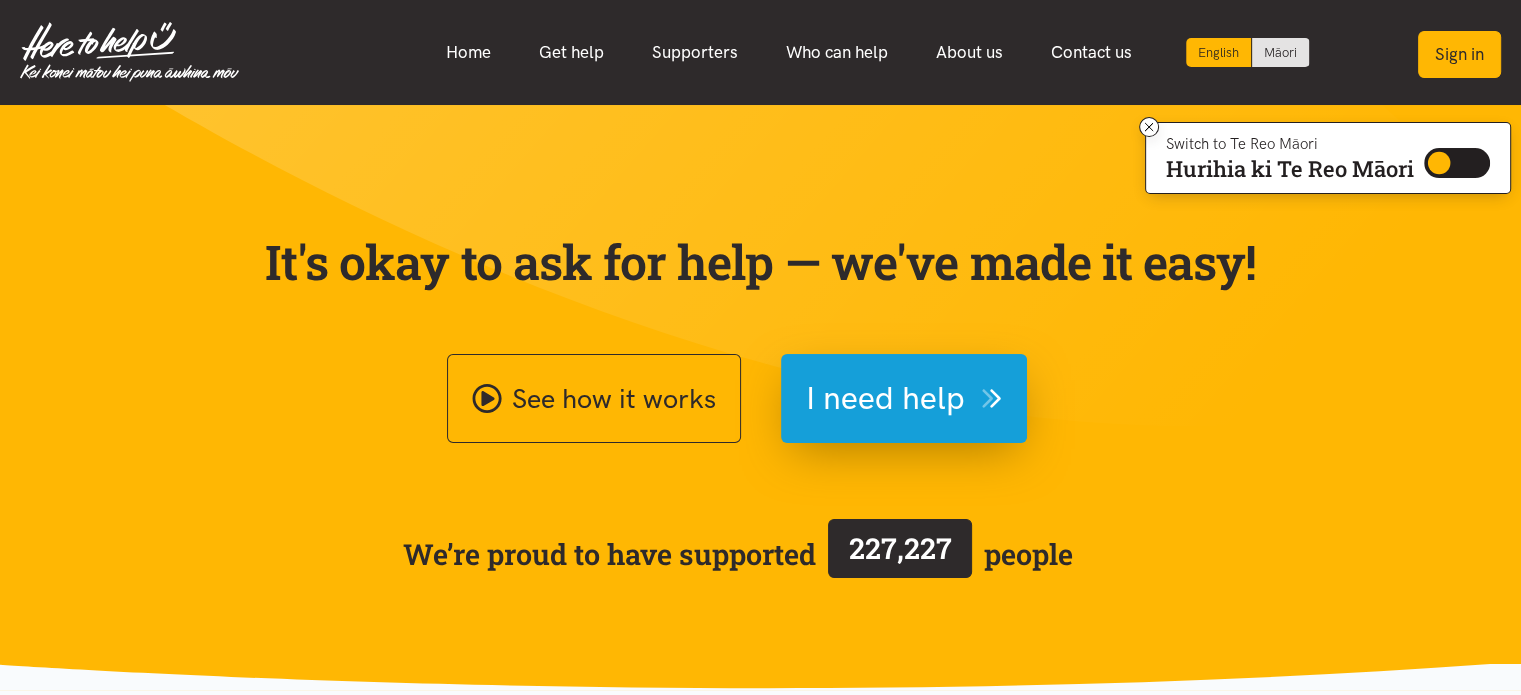 click on "Sign in" at bounding box center [1459, 54] 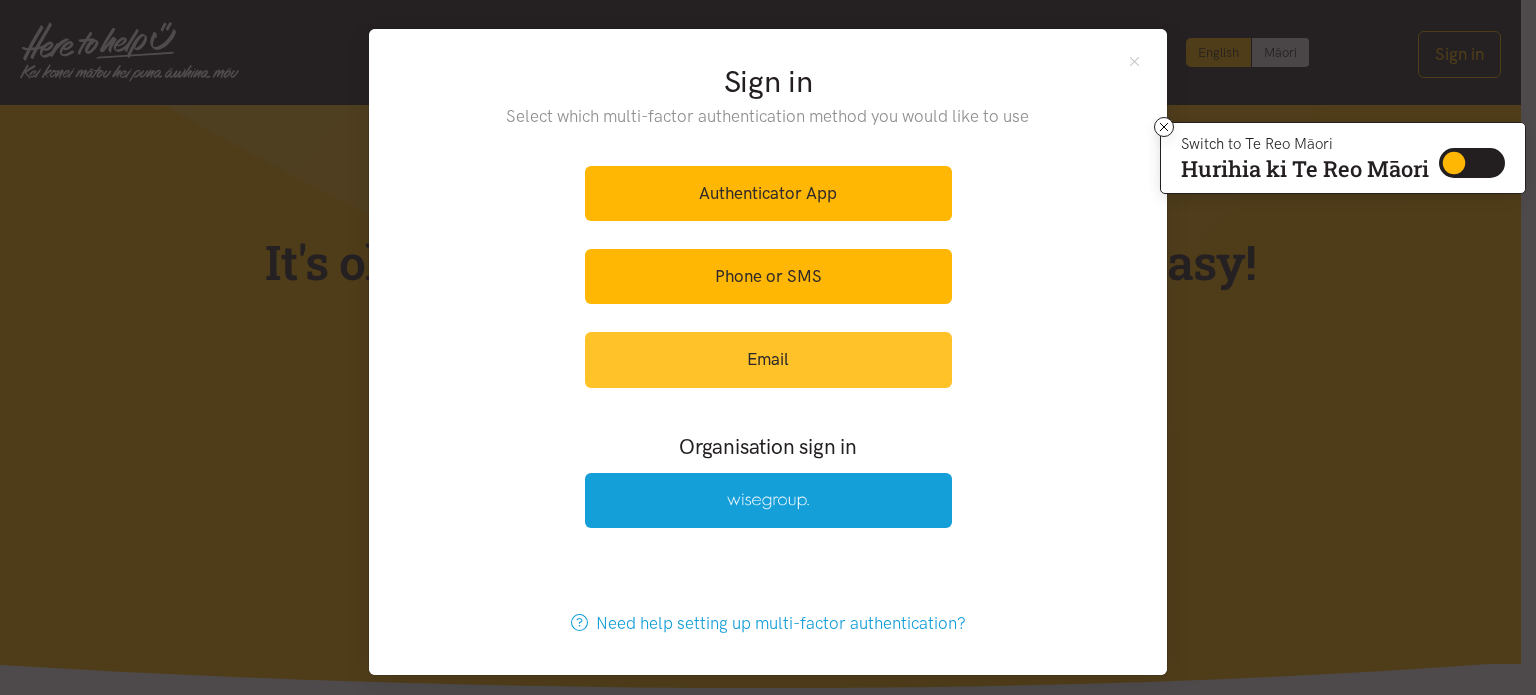 click on "Email" at bounding box center (768, 359) 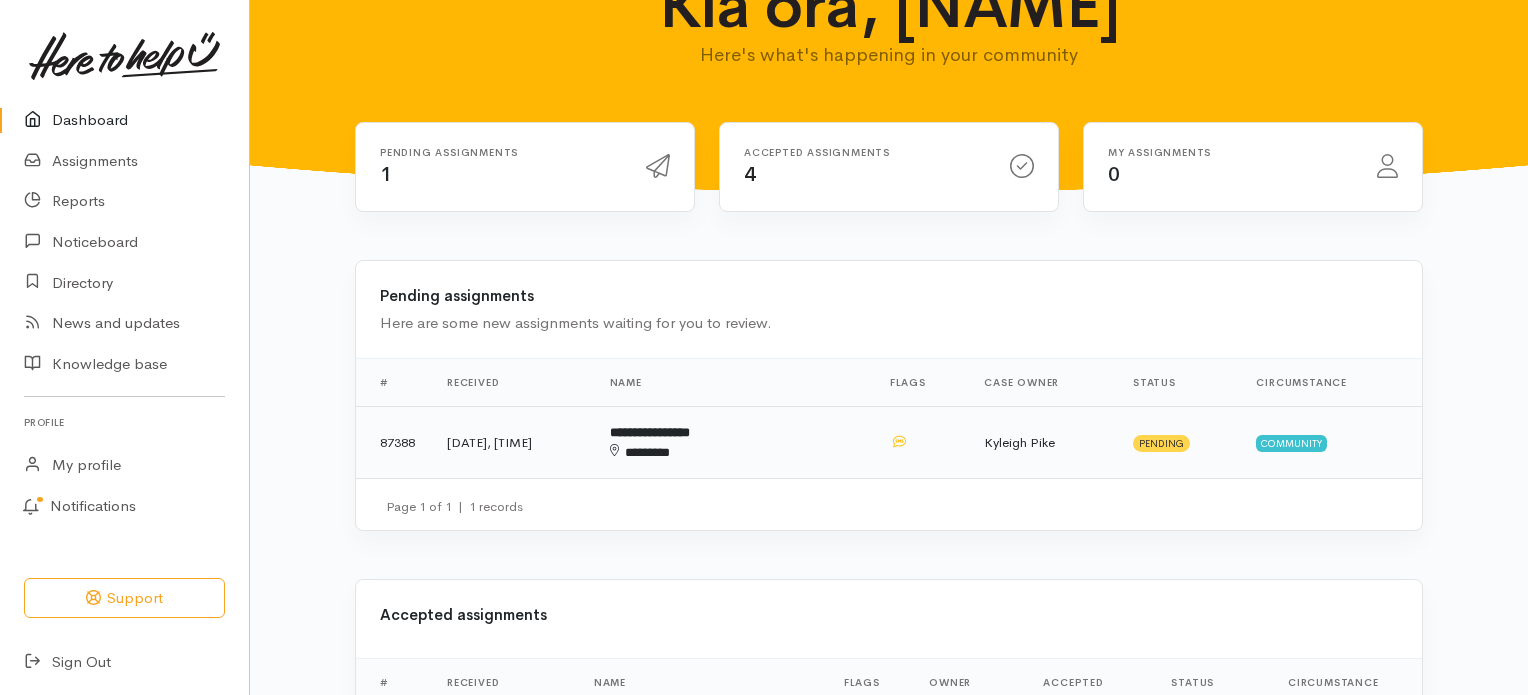 scroll, scrollTop: 100, scrollLeft: 0, axis: vertical 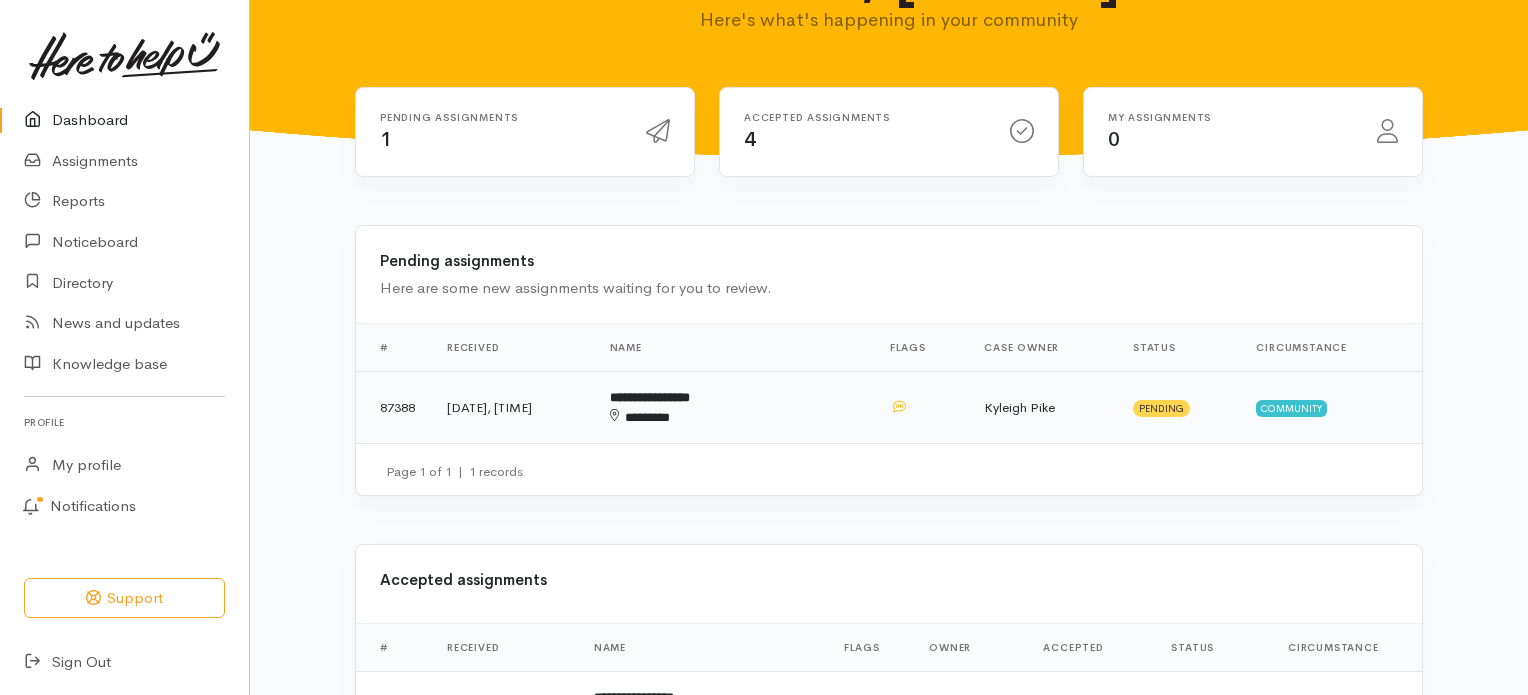 click on "[DATE], [TIME]" at bounding box center (512, 408) 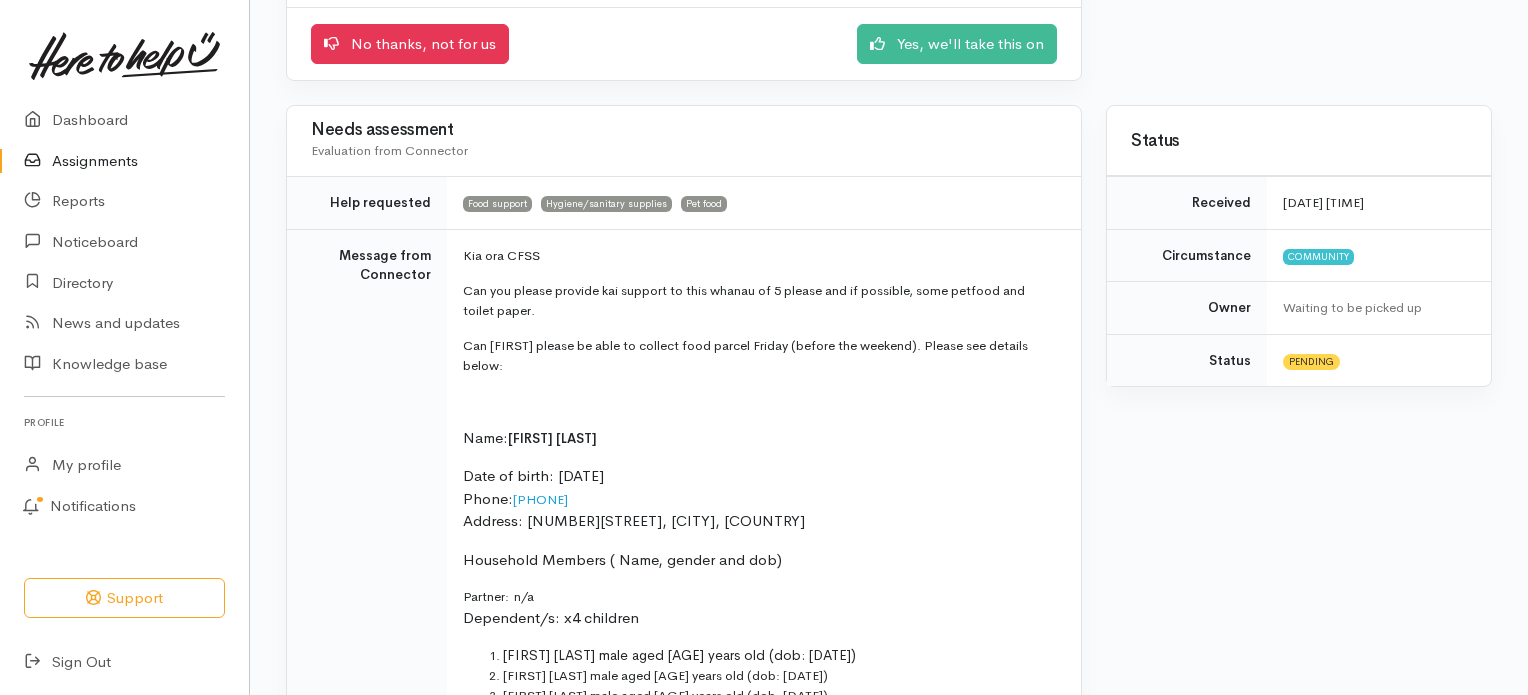scroll, scrollTop: 300, scrollLeft: 0, axis: vertical 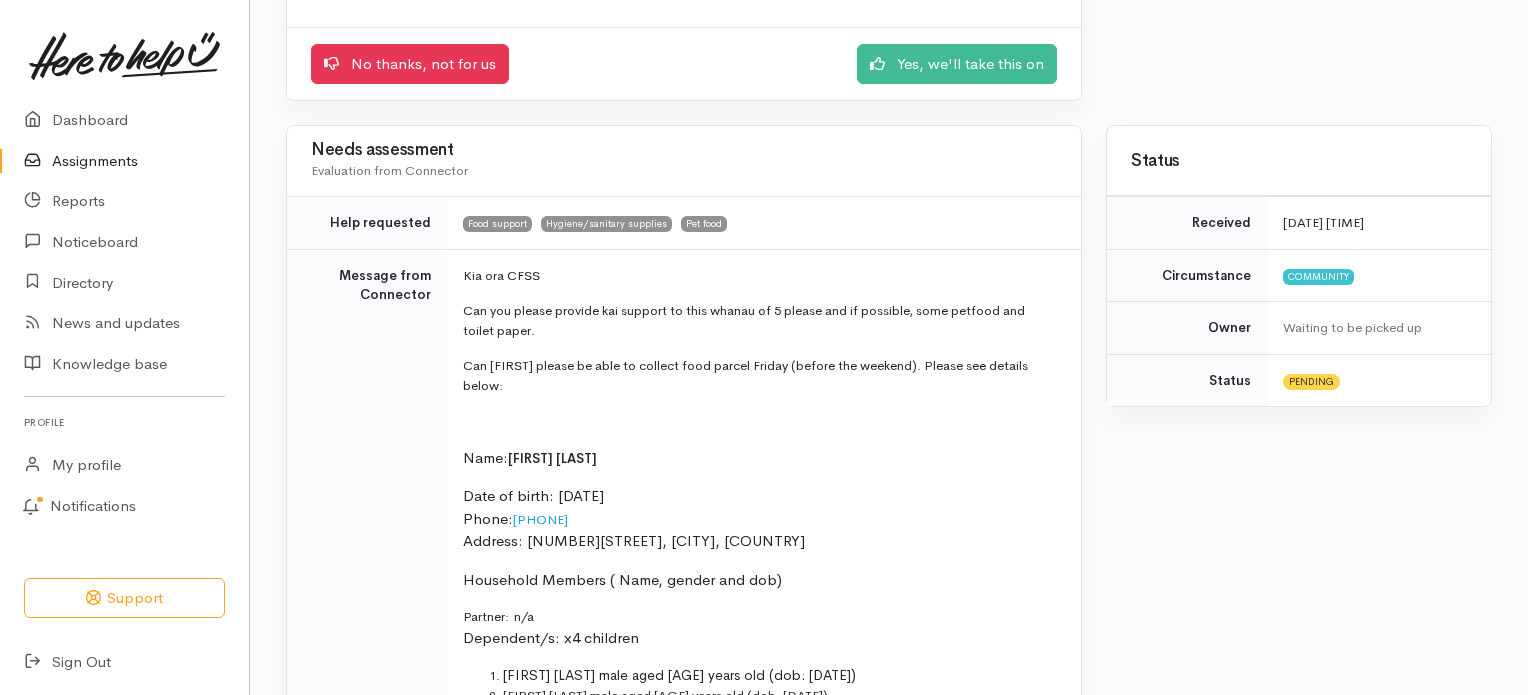 click on "Assignments" at bounding box center (124, 161) 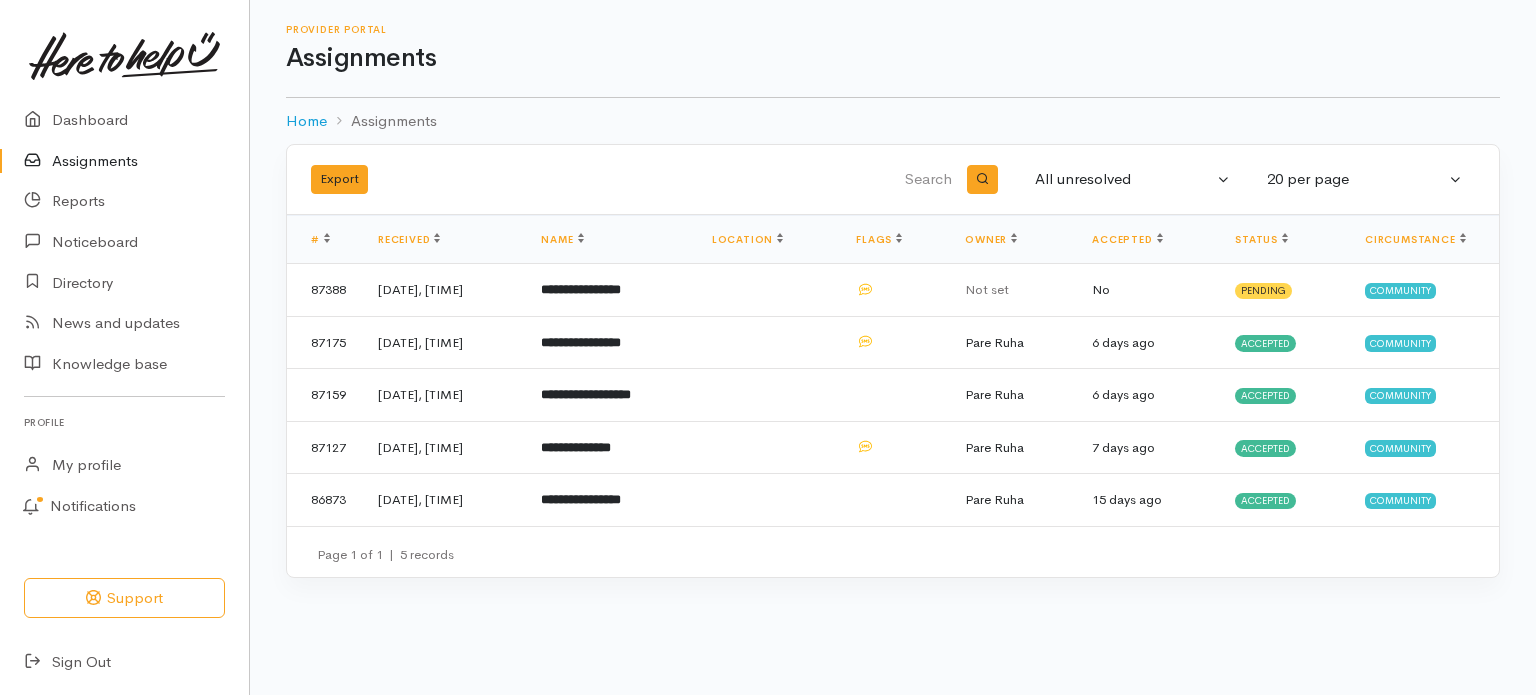scroll, scrollTop: 0, scrollLeft: 0, axis: both 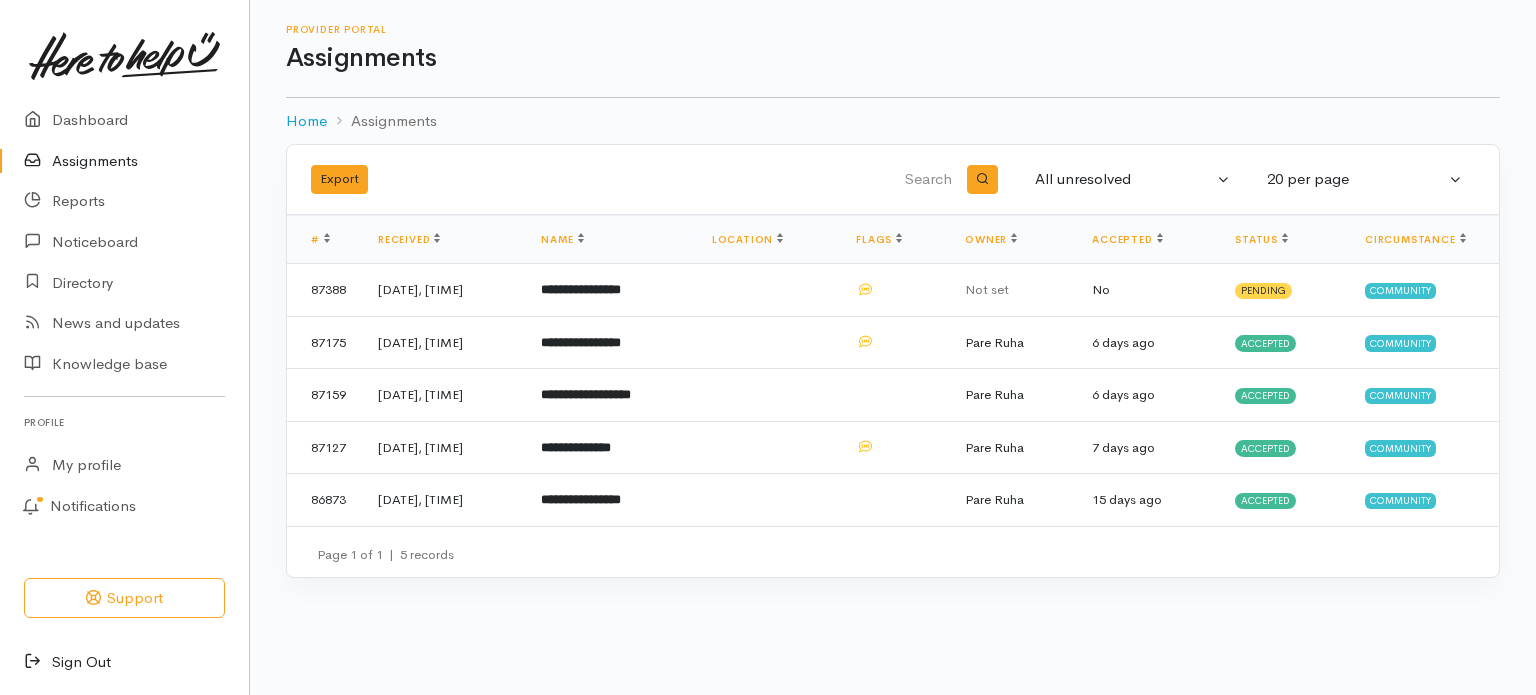 click on "Sign Out" at bounding box center [124, 662] 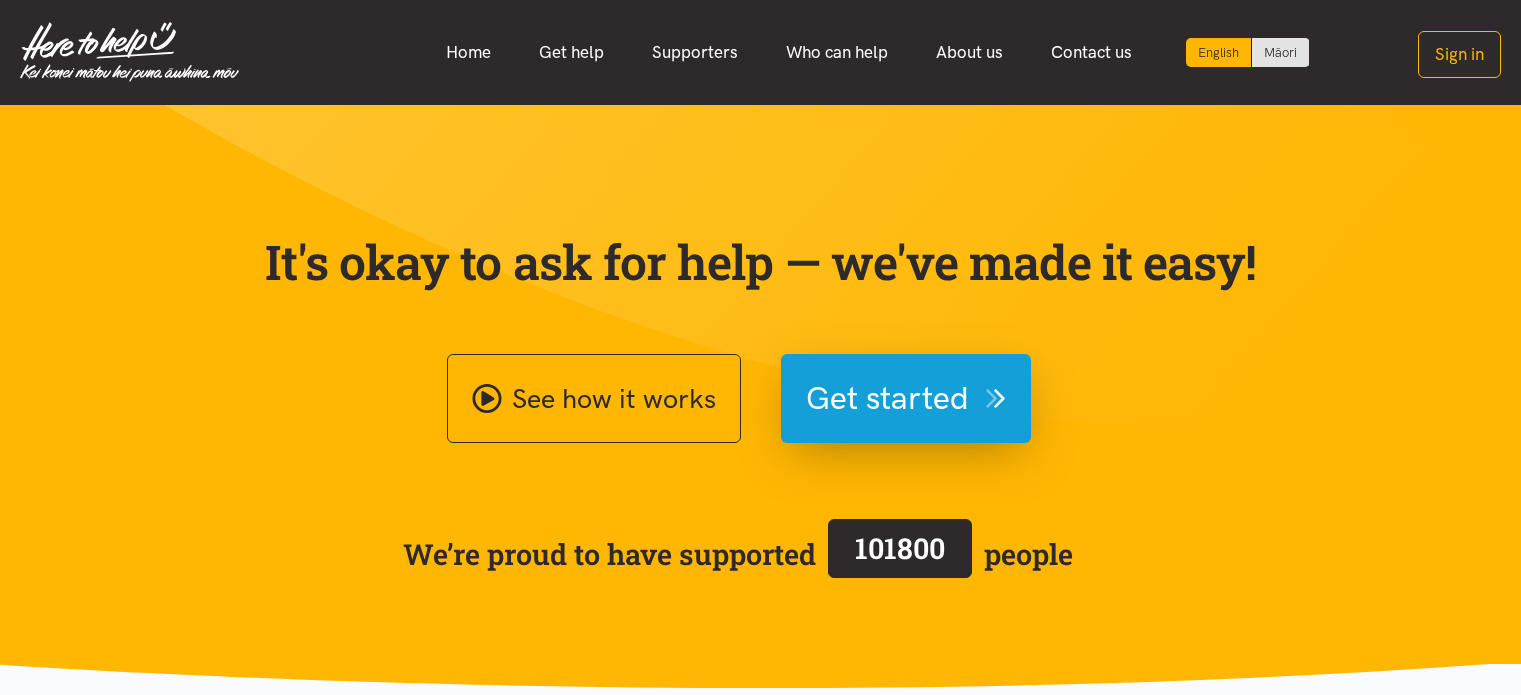 scroll, scrollTop: 0, scrollLeft: 0, axis: both 